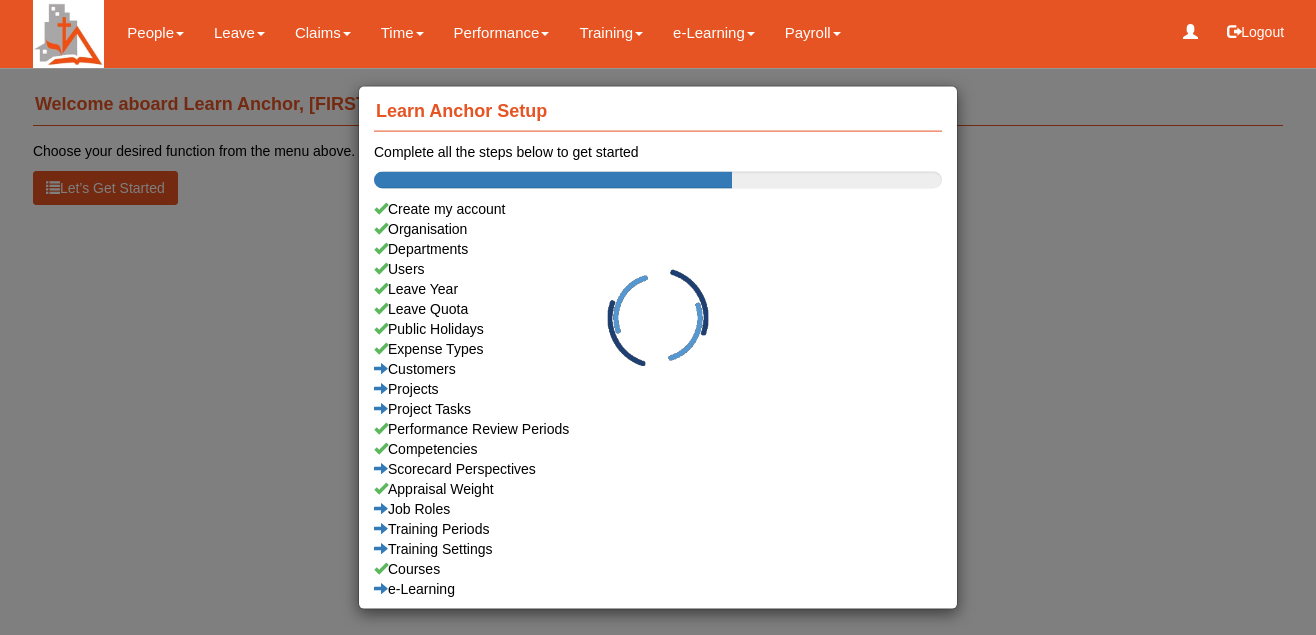 scroll, scrollTop: 0, scrollLeft: 0, axis: both 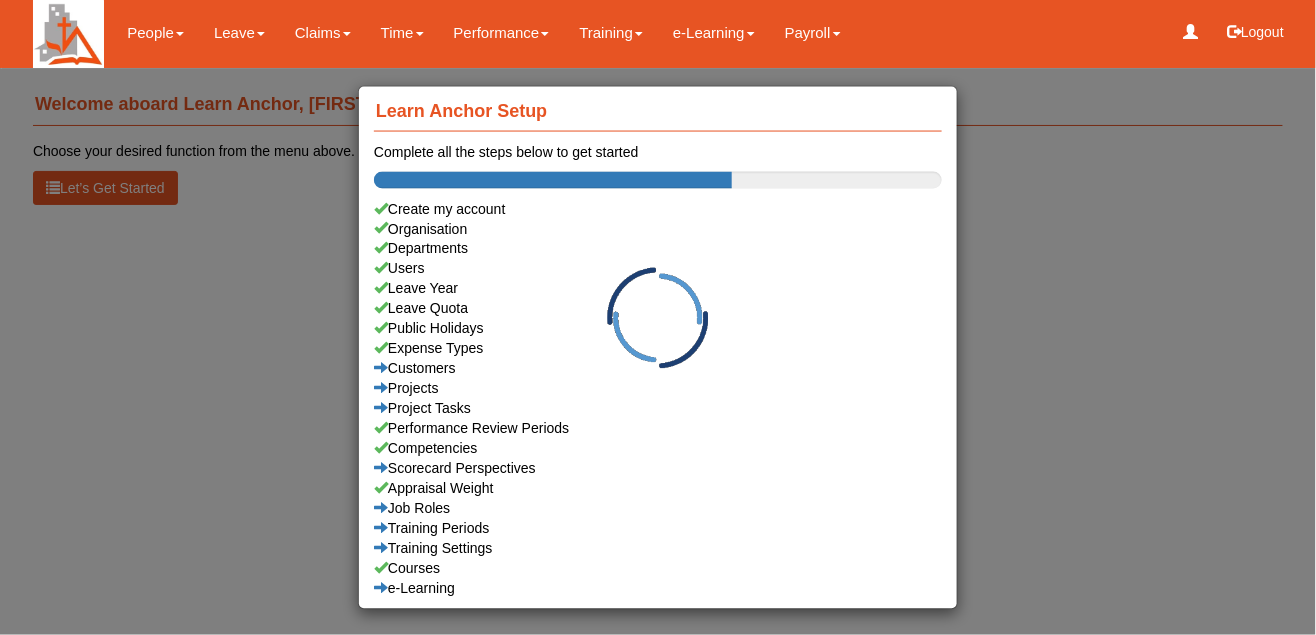 click on "Learn Anchor Setup
Complete all the steps below to get started
Create my account
Organisation
Departments
Users
Leave Year
Leave Quota
Public Holidays
Expense Types
Customers
Projects
Project Tasks
Performance Review Periods
Competencies
Scorecard Perspectives
Appraisal Weight
Job Roles
Training Periods
Training Settings
Courses
e-Learning" at bounding box center [658, 317] 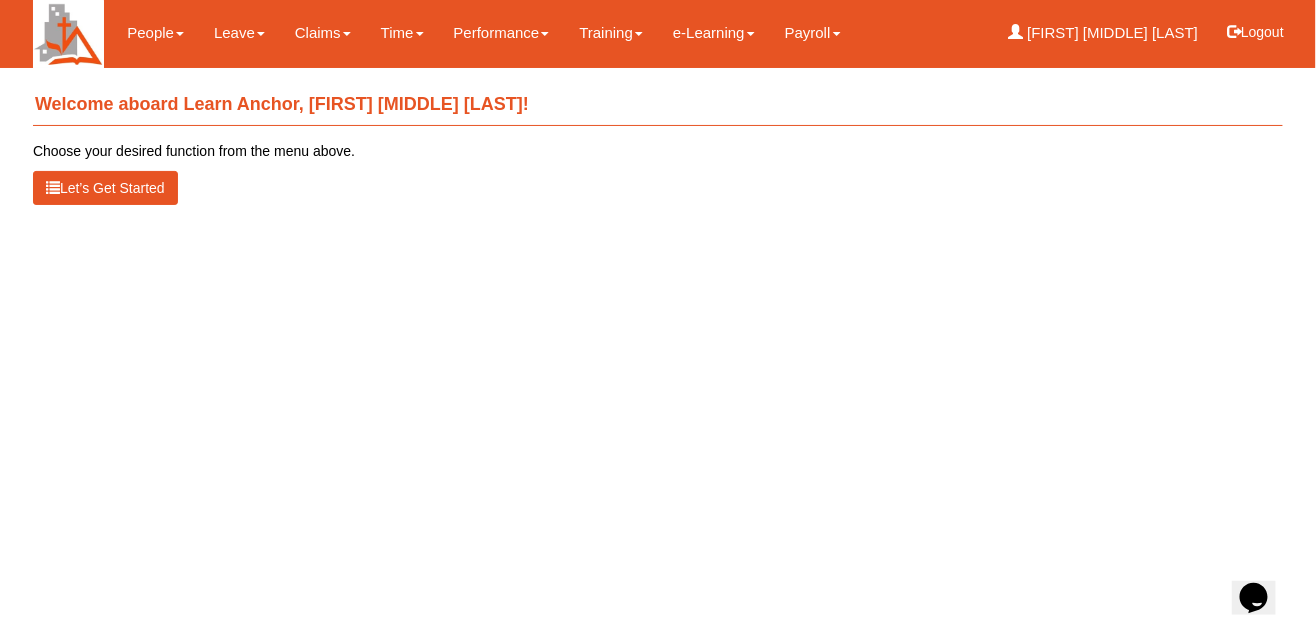 scroll, scrollTop: 0, scrollLeft: 0, axis: both 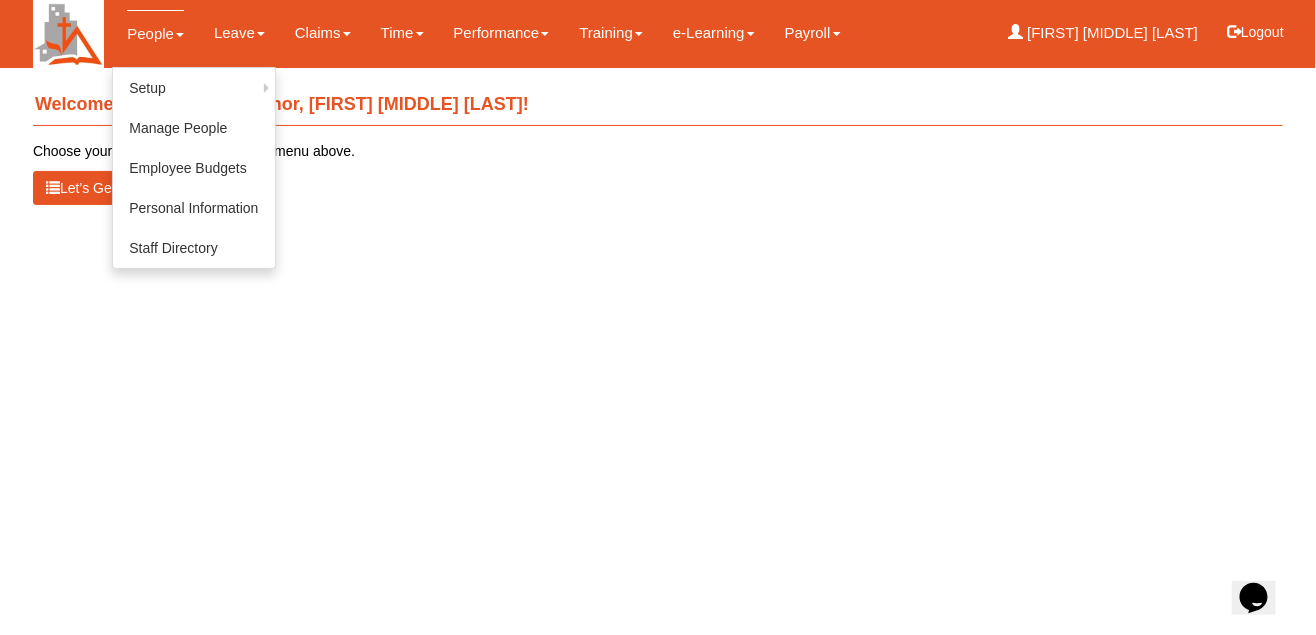 click on "People" at bounding box center [155, 33] 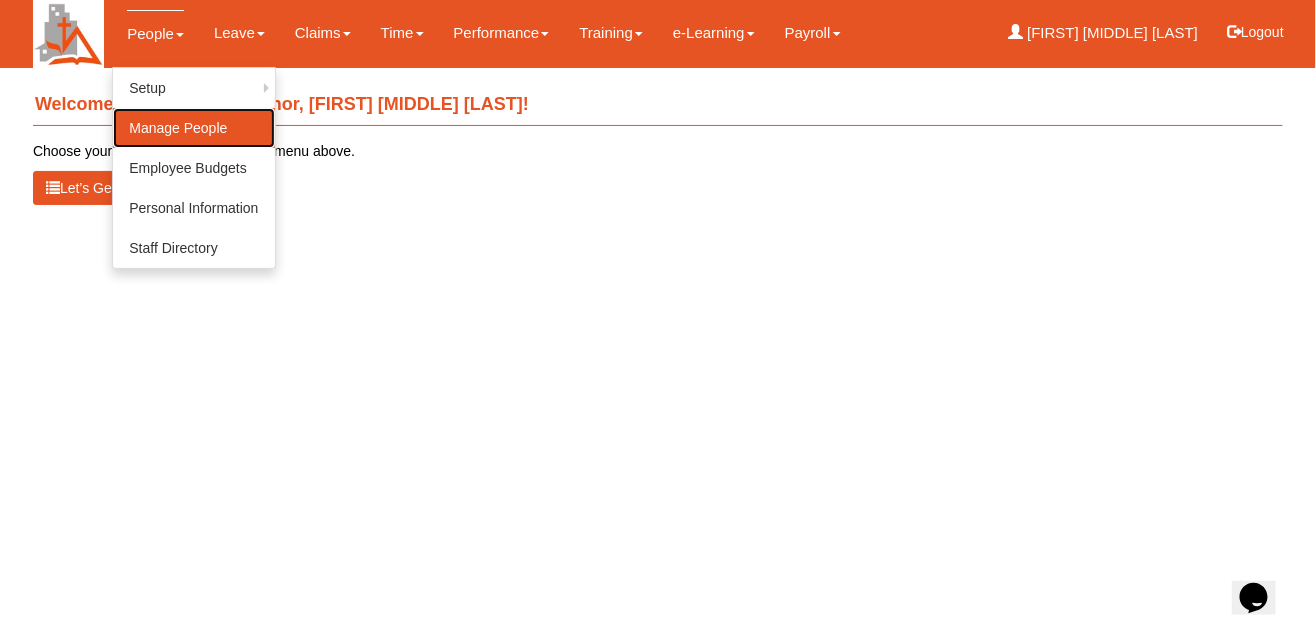 click on "Manage People" at bounding box center (193, 128) 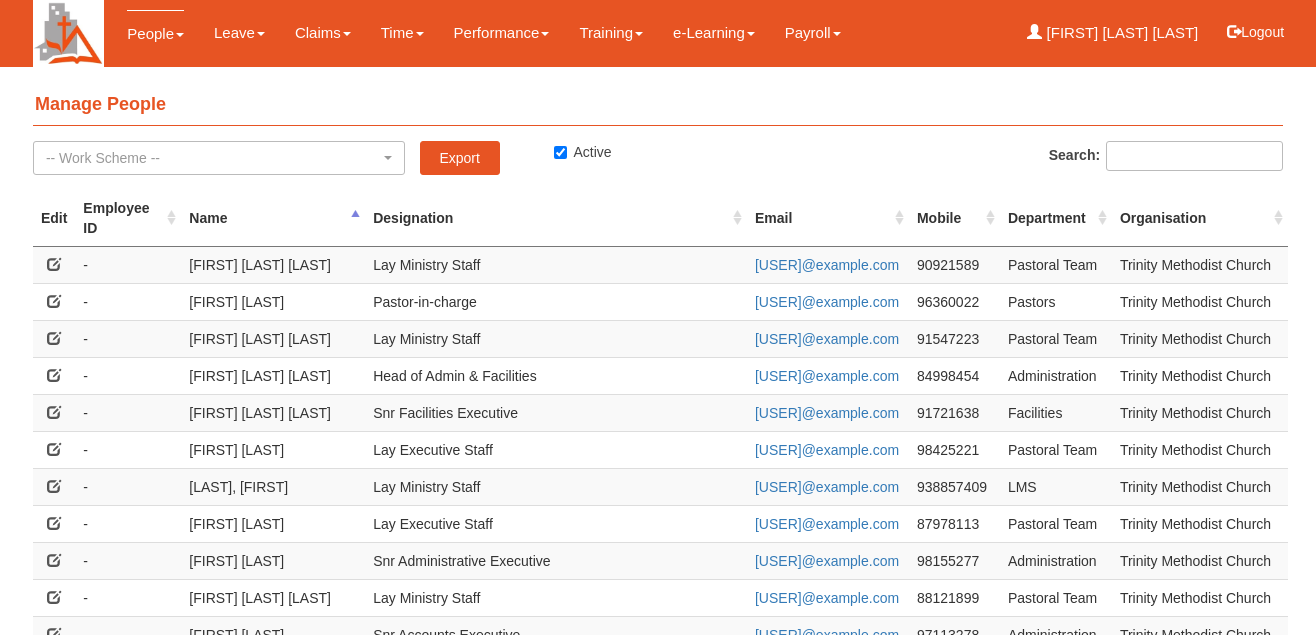 select on "50" 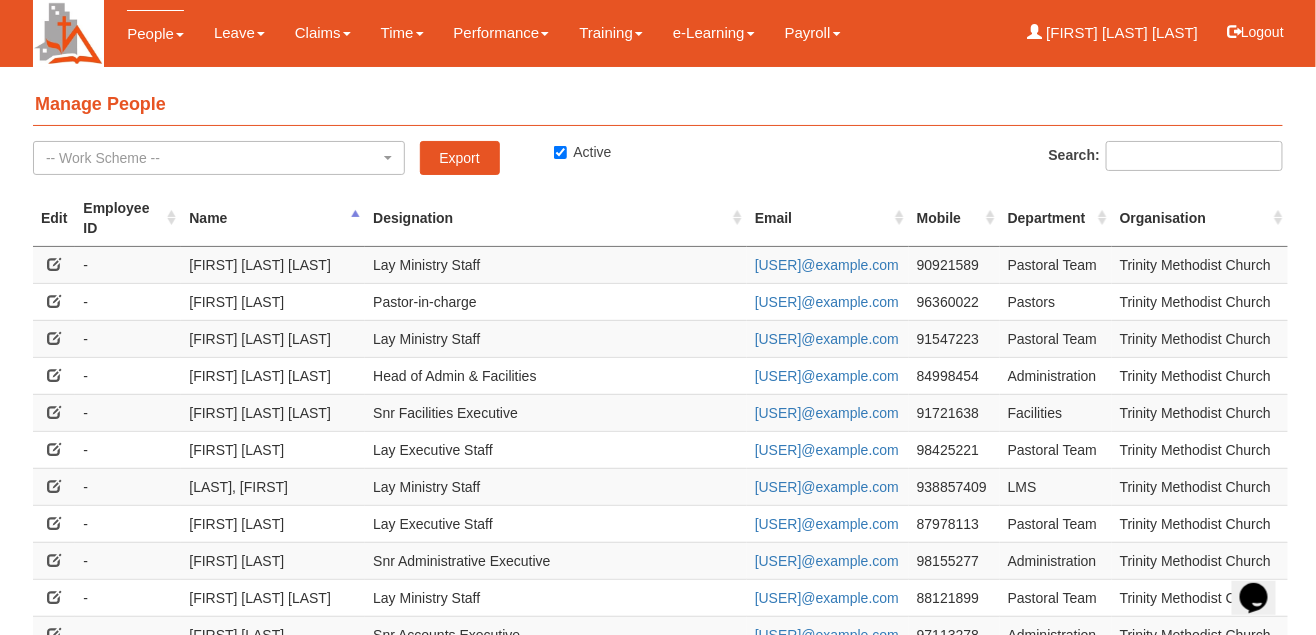 scroll, scrollTop: 0, scrollLeft: 0, axis: both 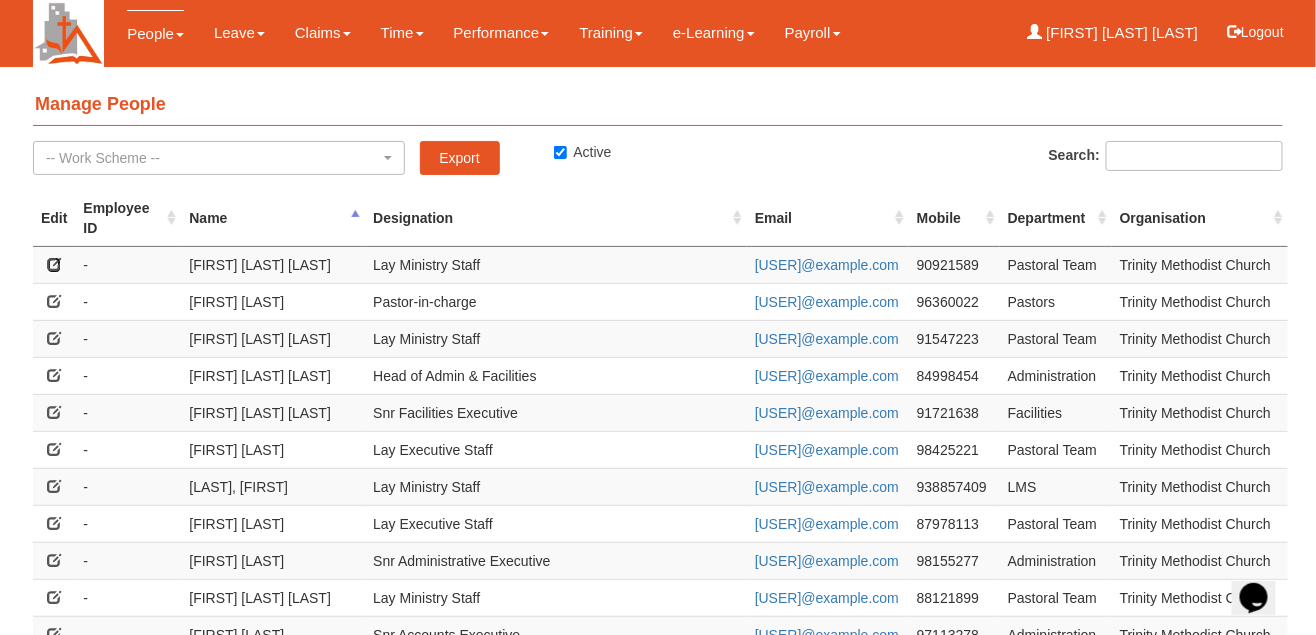 click at bounding box center [54, 264] 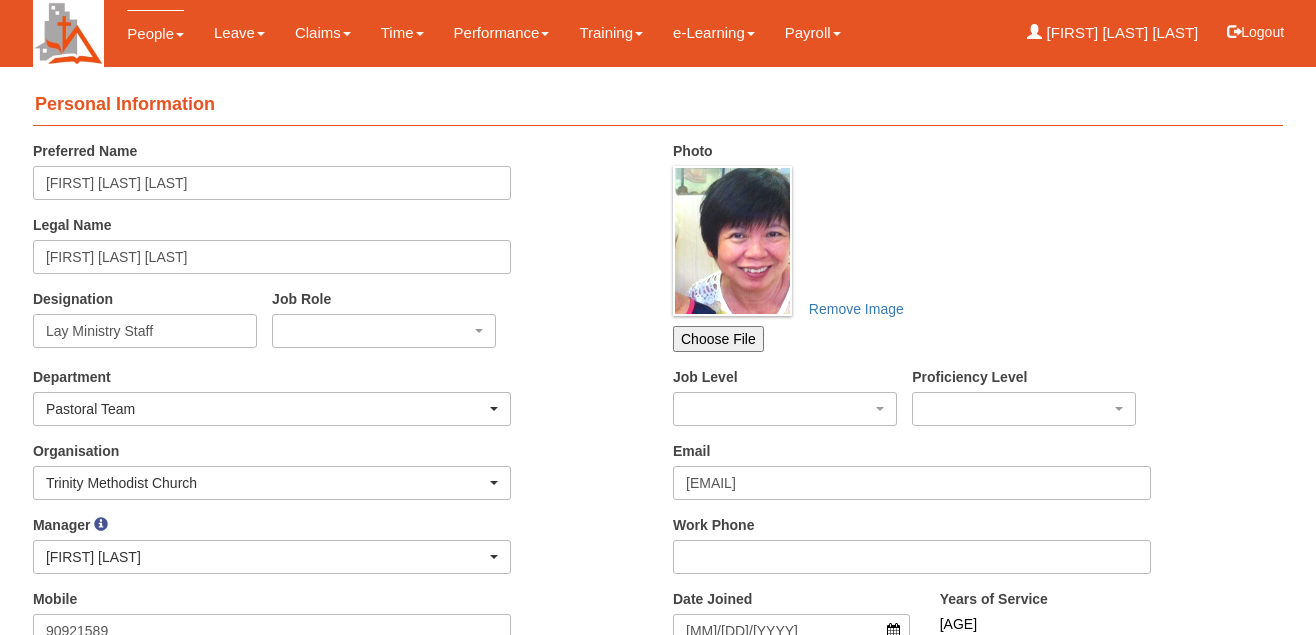scroll, scrollTop: 0, scrollLeft: 0, axis: both 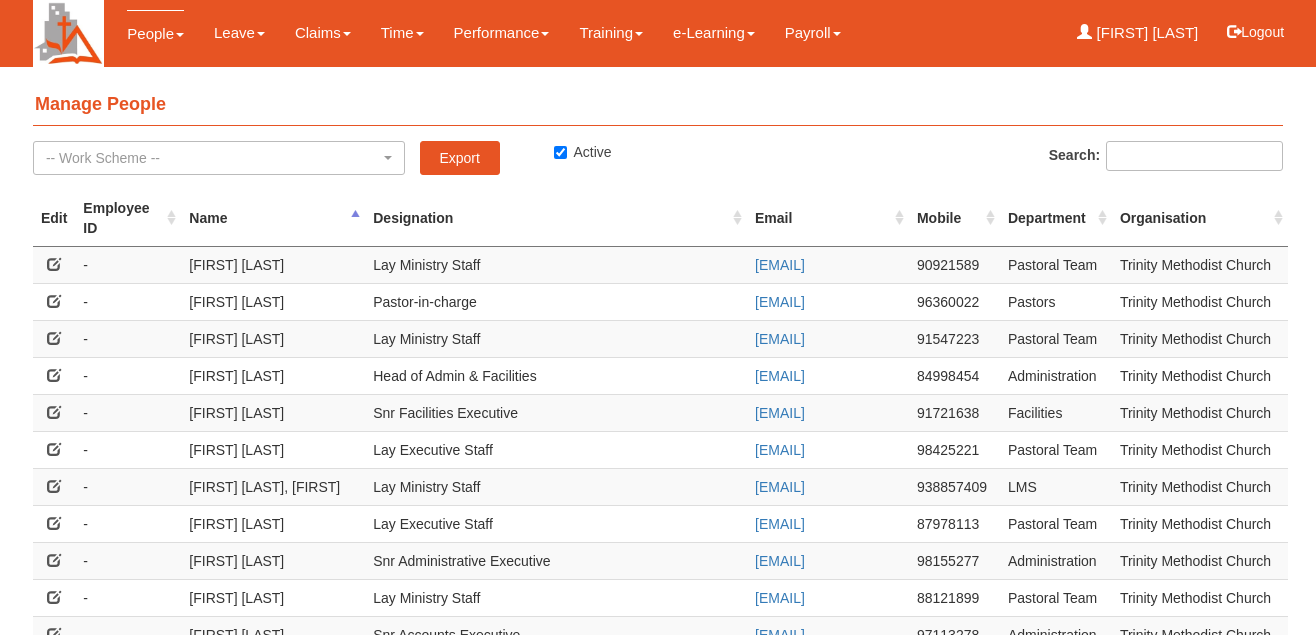 select on "50" 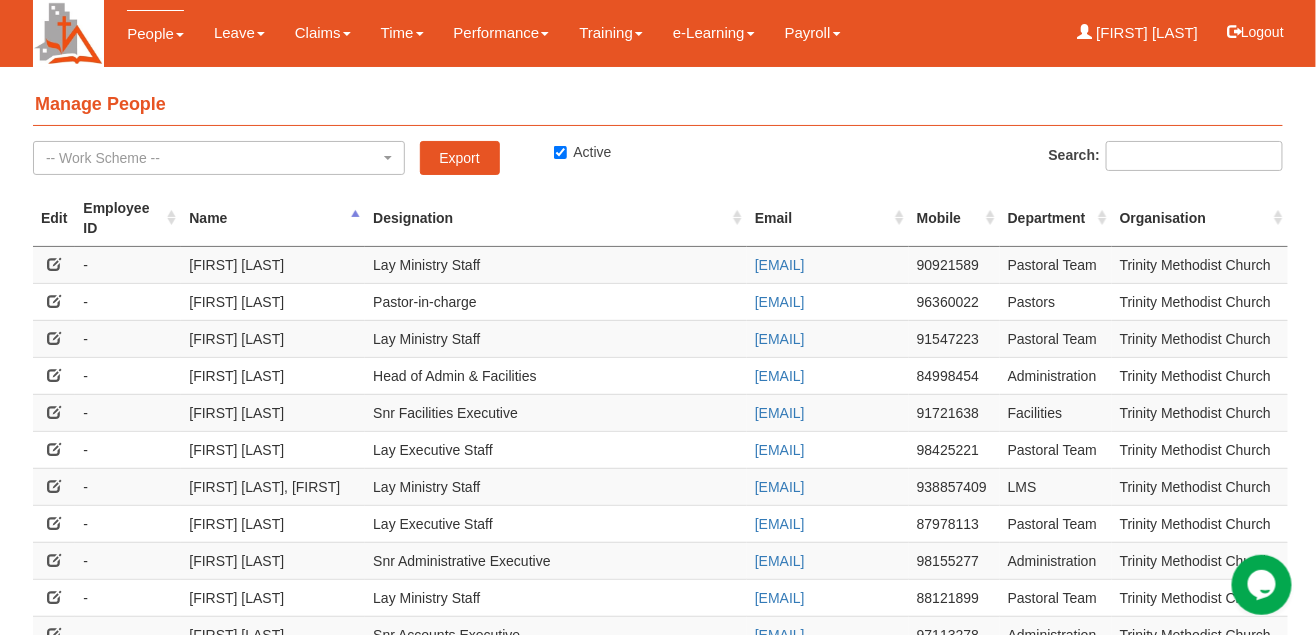 scroll, scrollTop: 0, scrollLeft: 0, axis: both 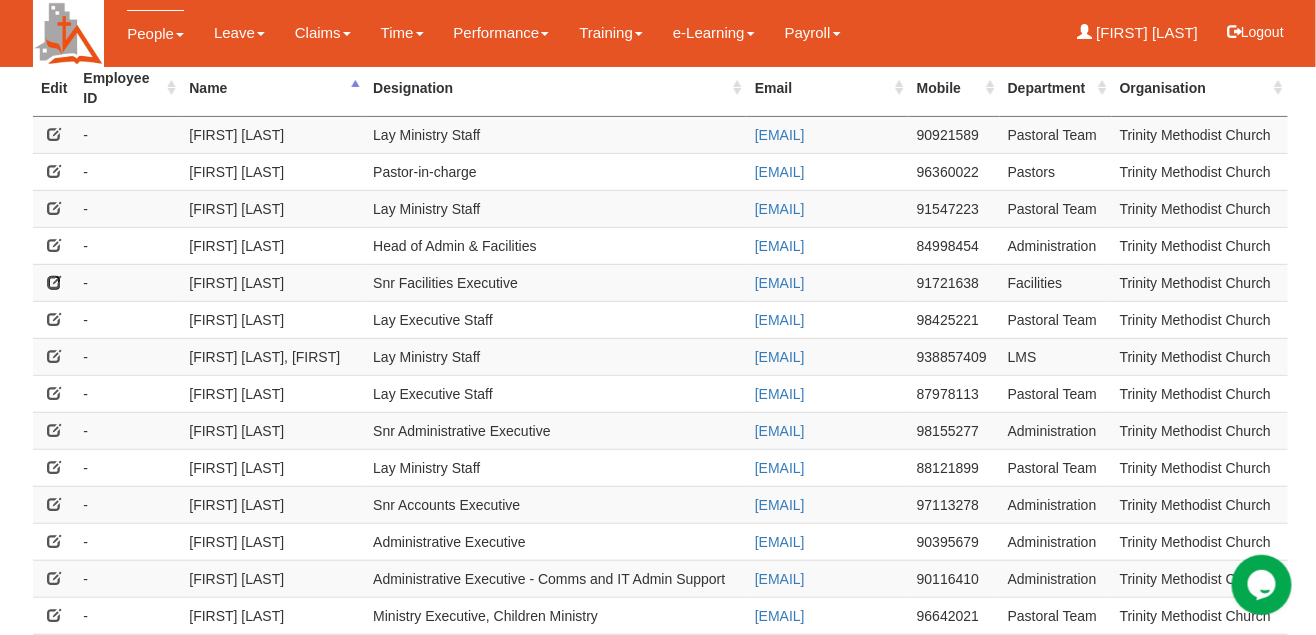 click at bounding box center [54, 282] 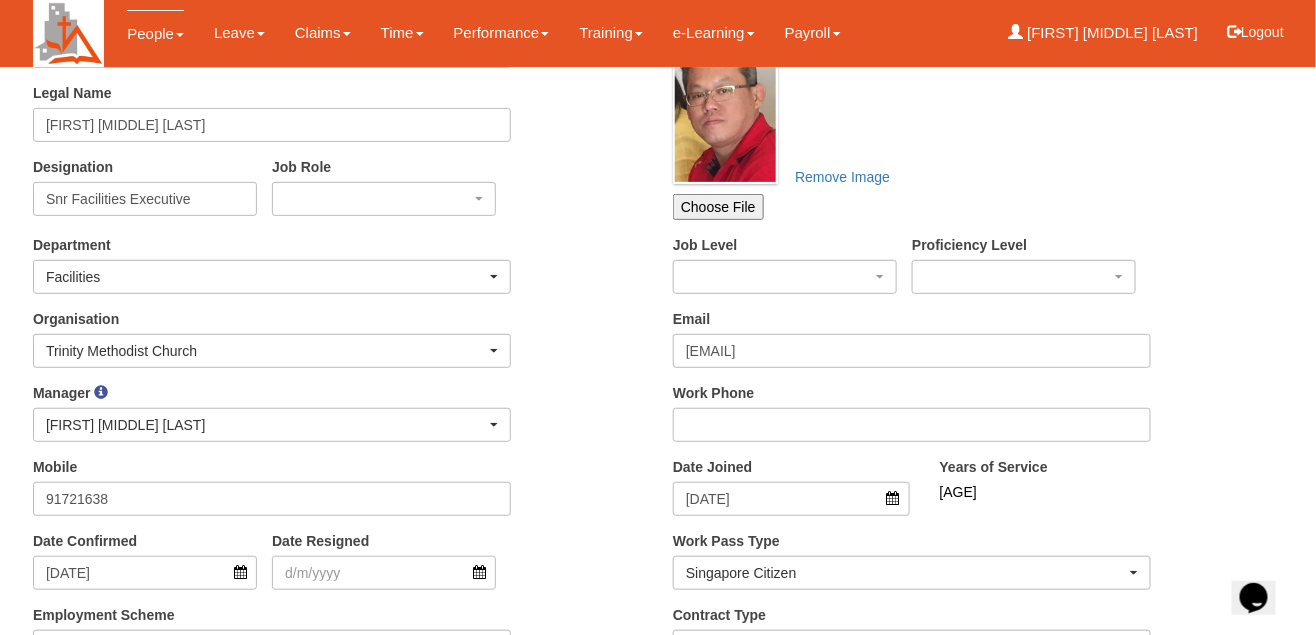 scroll, scrollTop: 0, scrollLeft: 0, axis: both 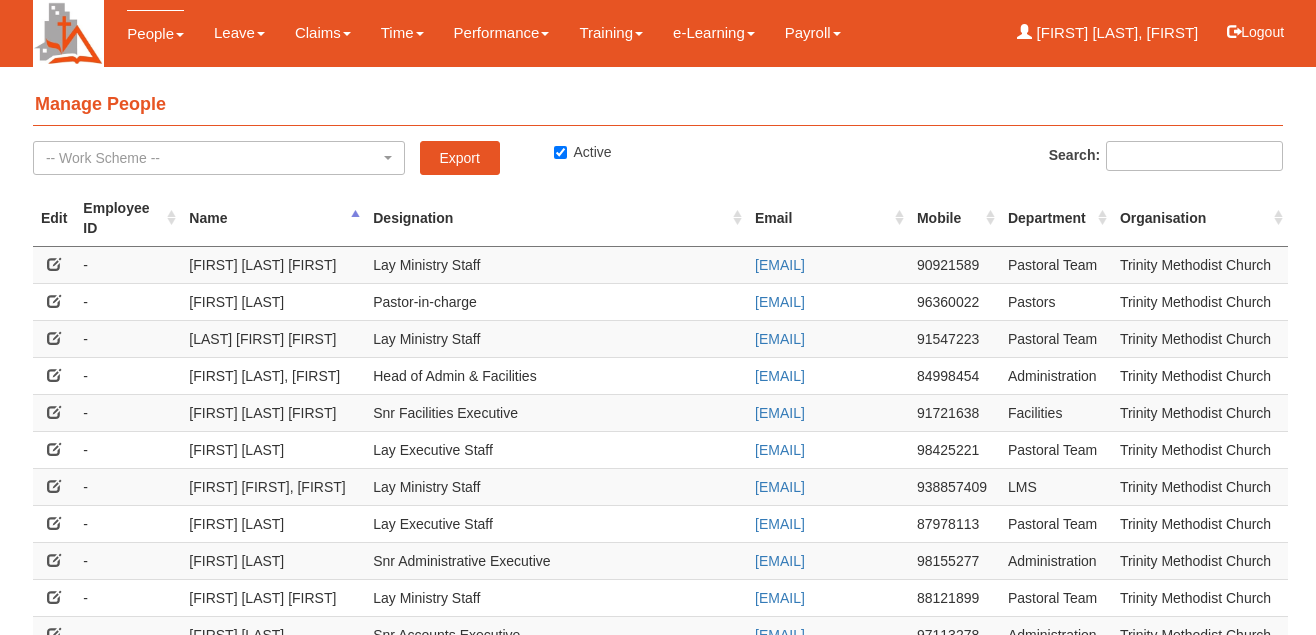 select on "50" 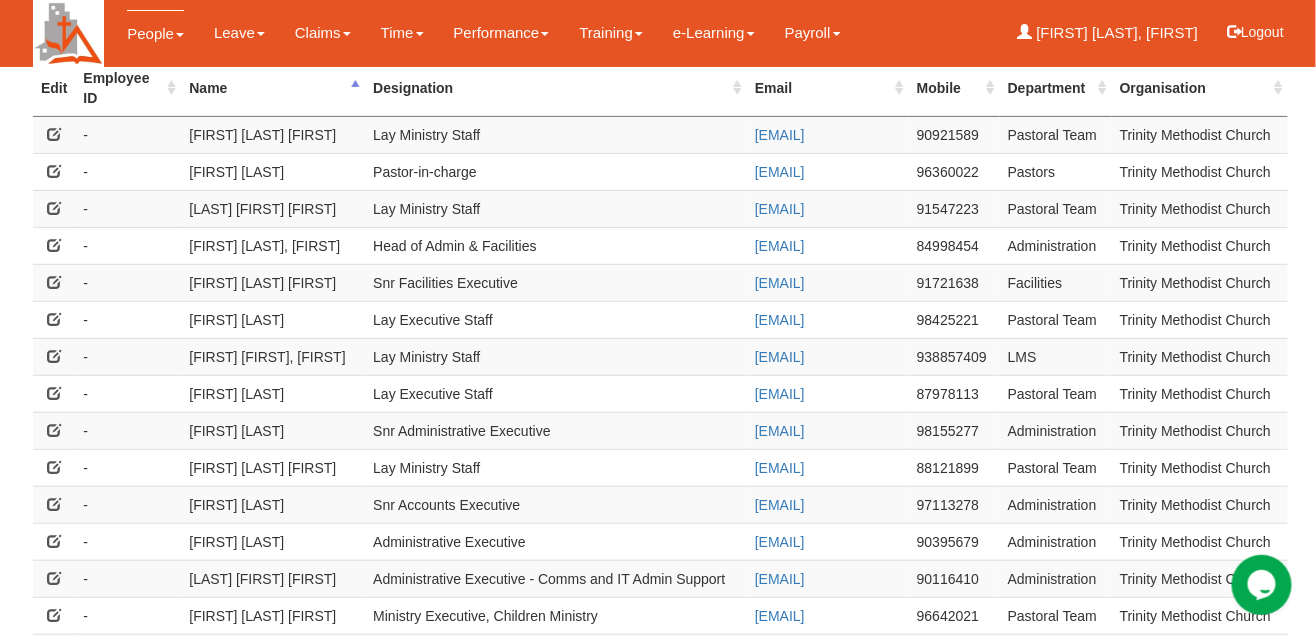 scroll, scrollTop: 0, scrollLeft: 0, axis: both 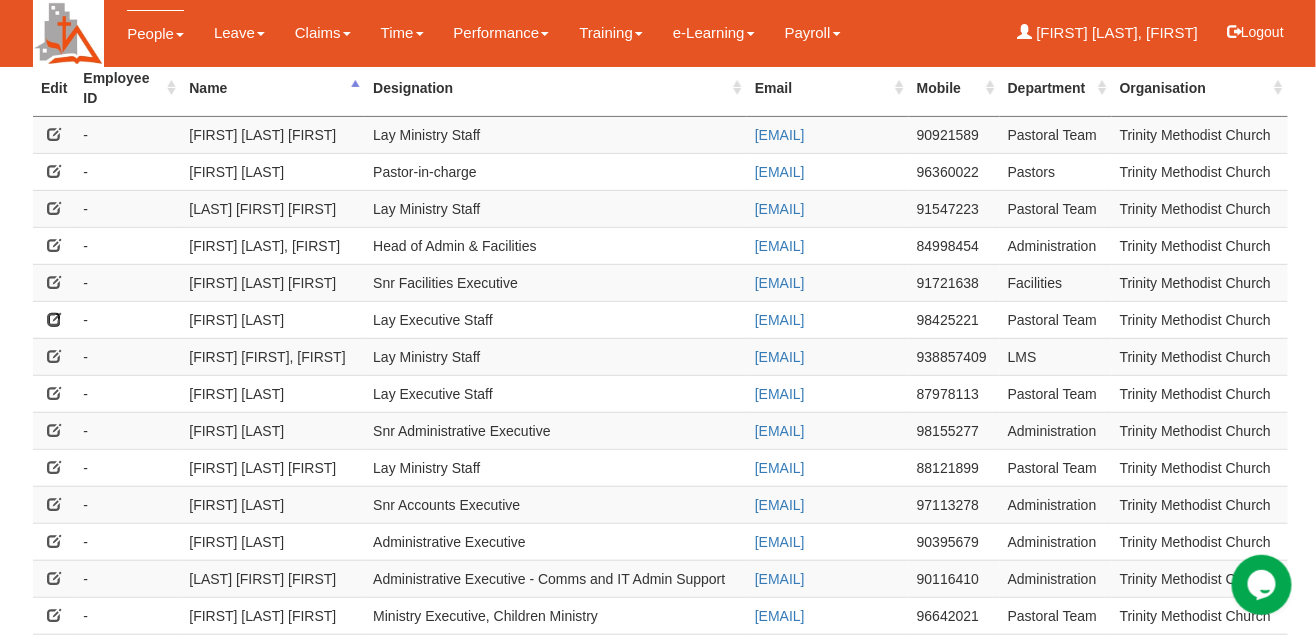 click at bounding box center (54, 319) 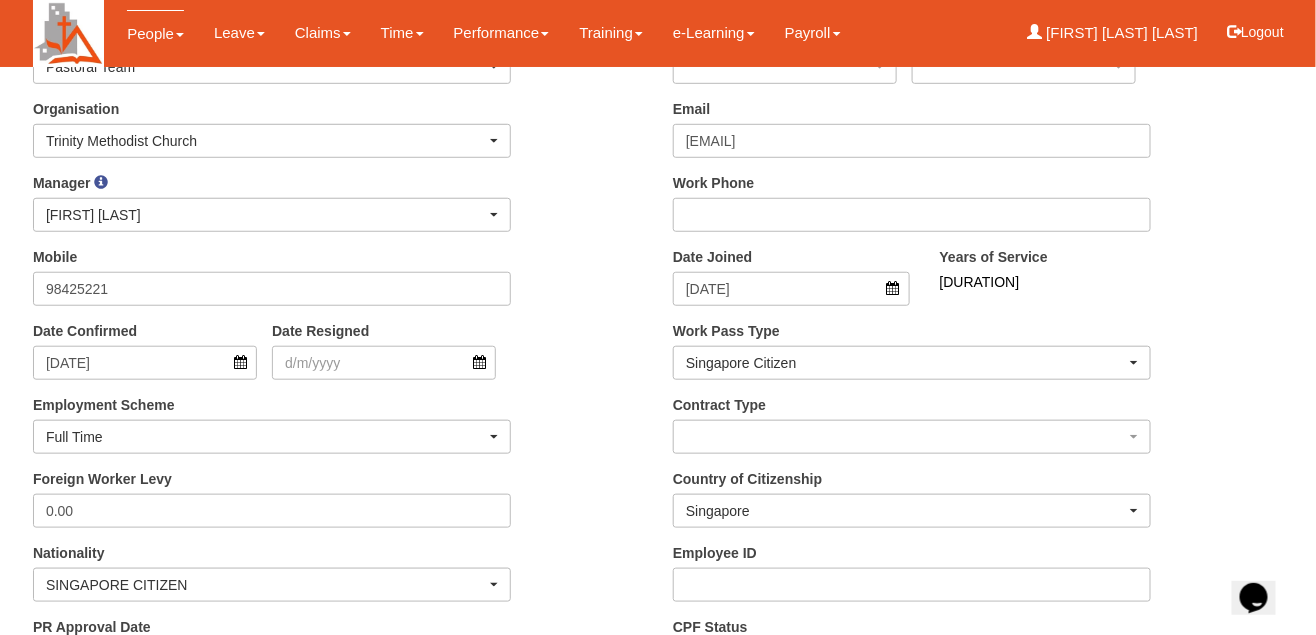 scroll, scrollTop: 461, scrollLeft: 0, axis: vertical 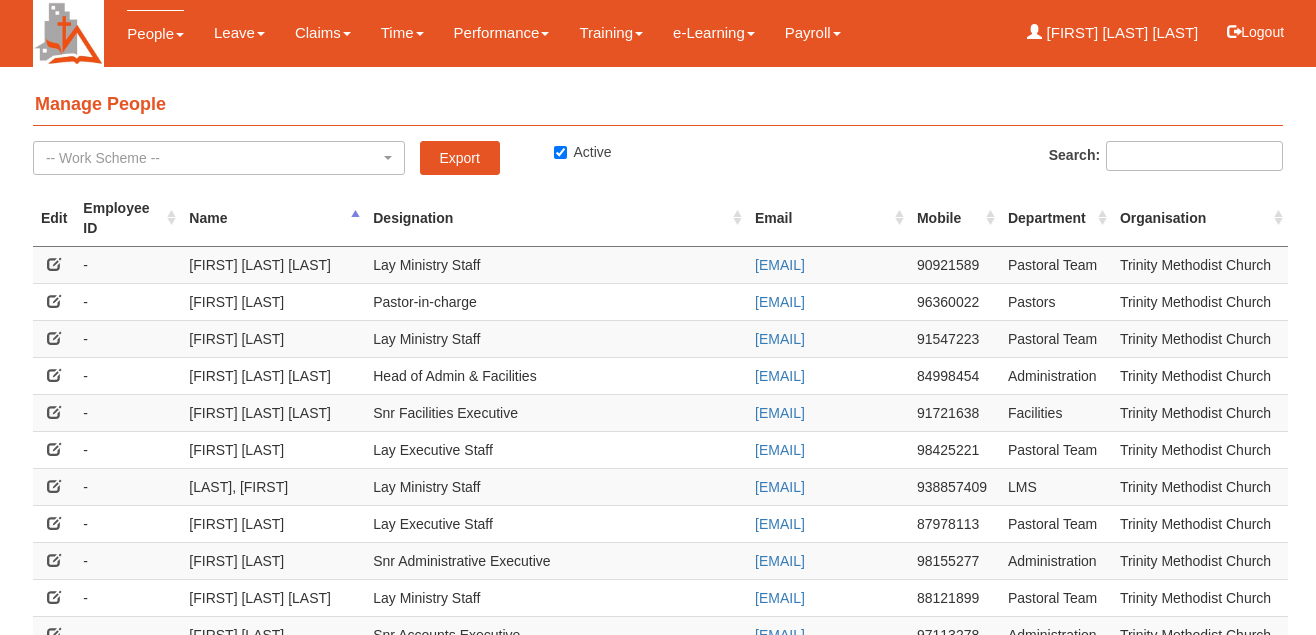 select on "50" 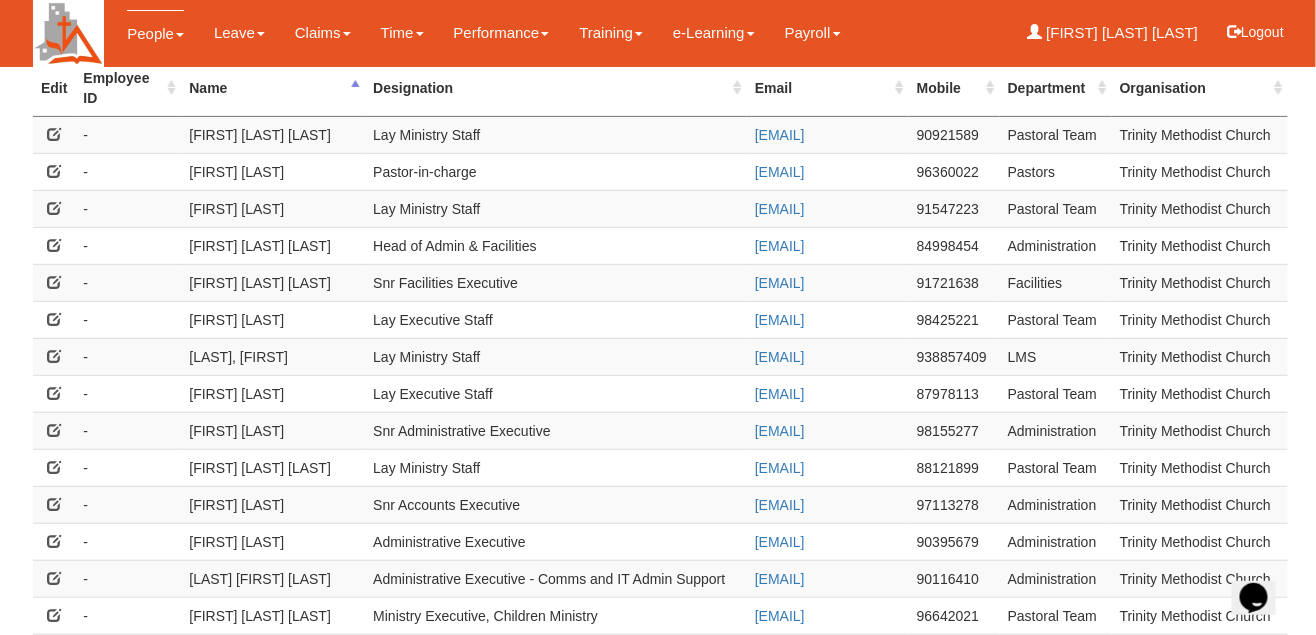 scroll, scrollTop: 0, scrollLeft: 0, axis: both 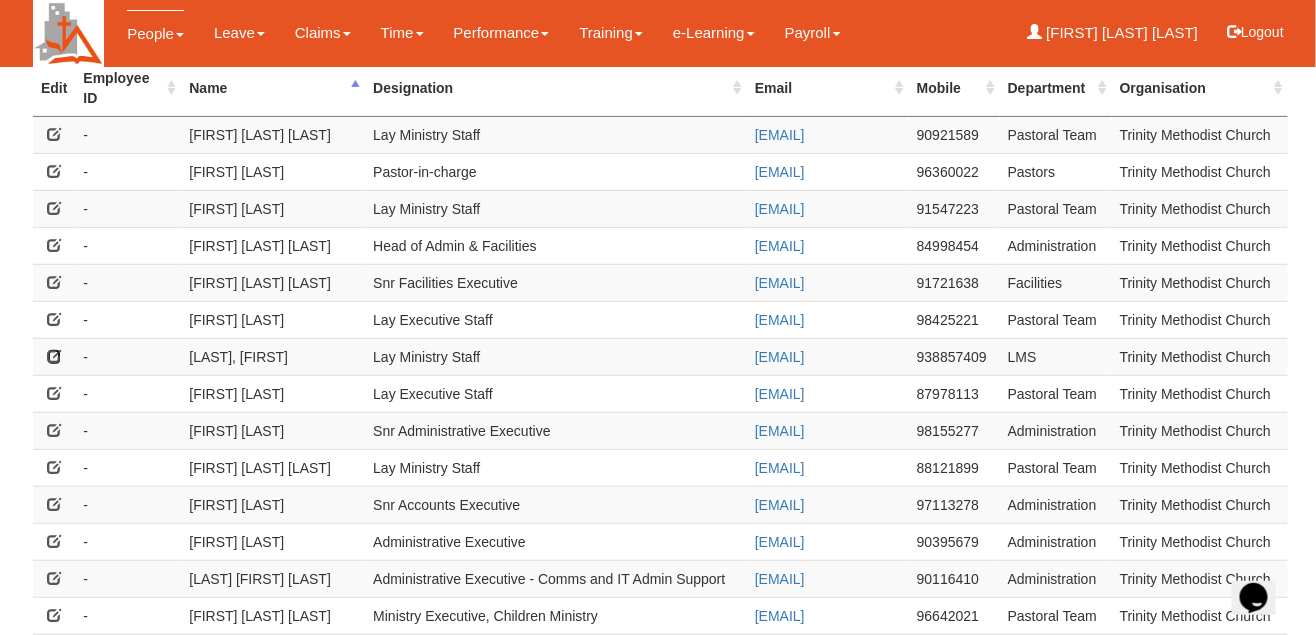 click at bounding box center [54, 356] 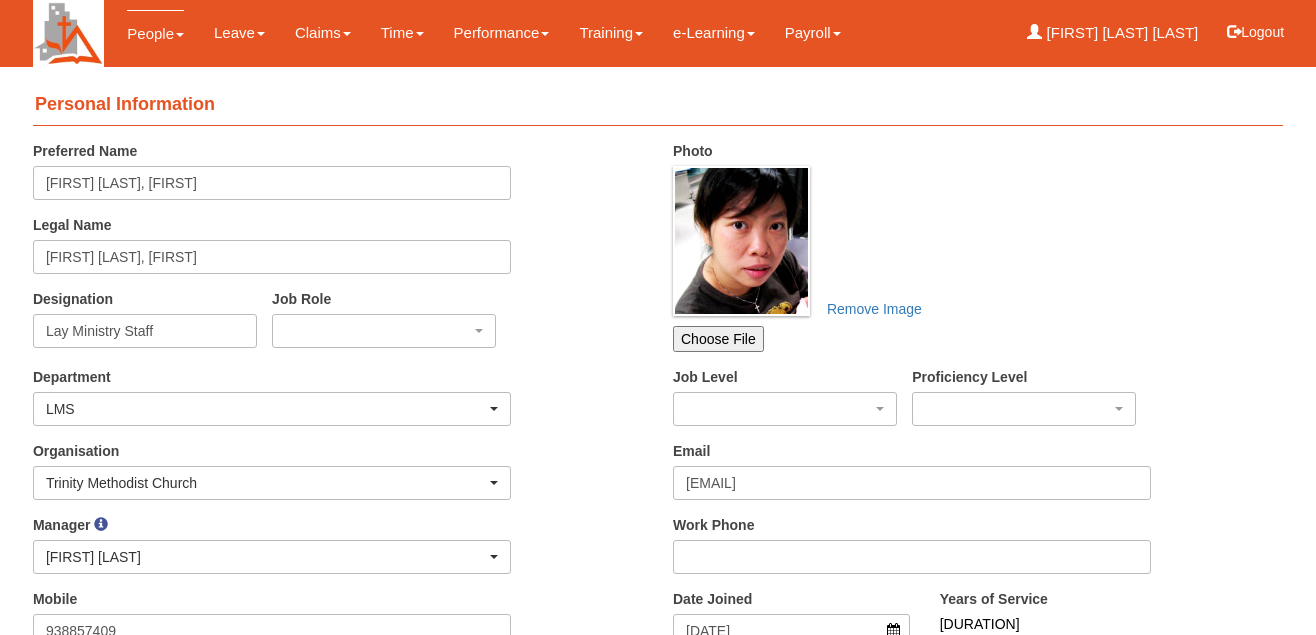 scroll, scrollTop: 0, scrollLeft: 0, axis: both 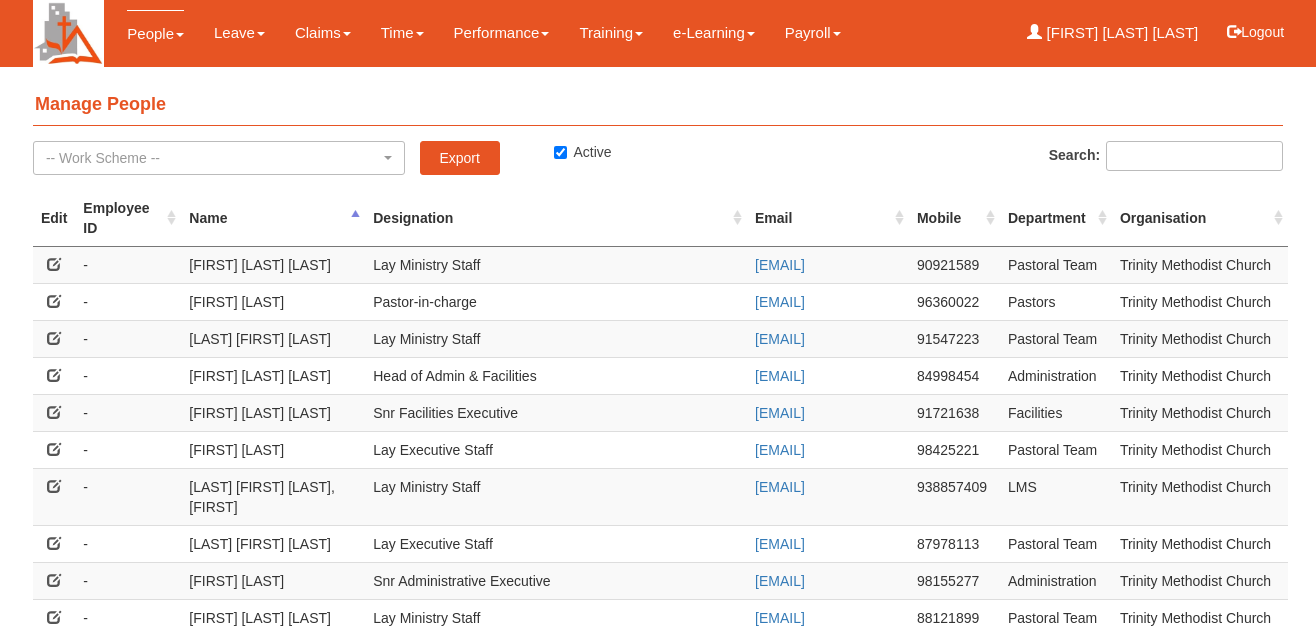 select on "50" 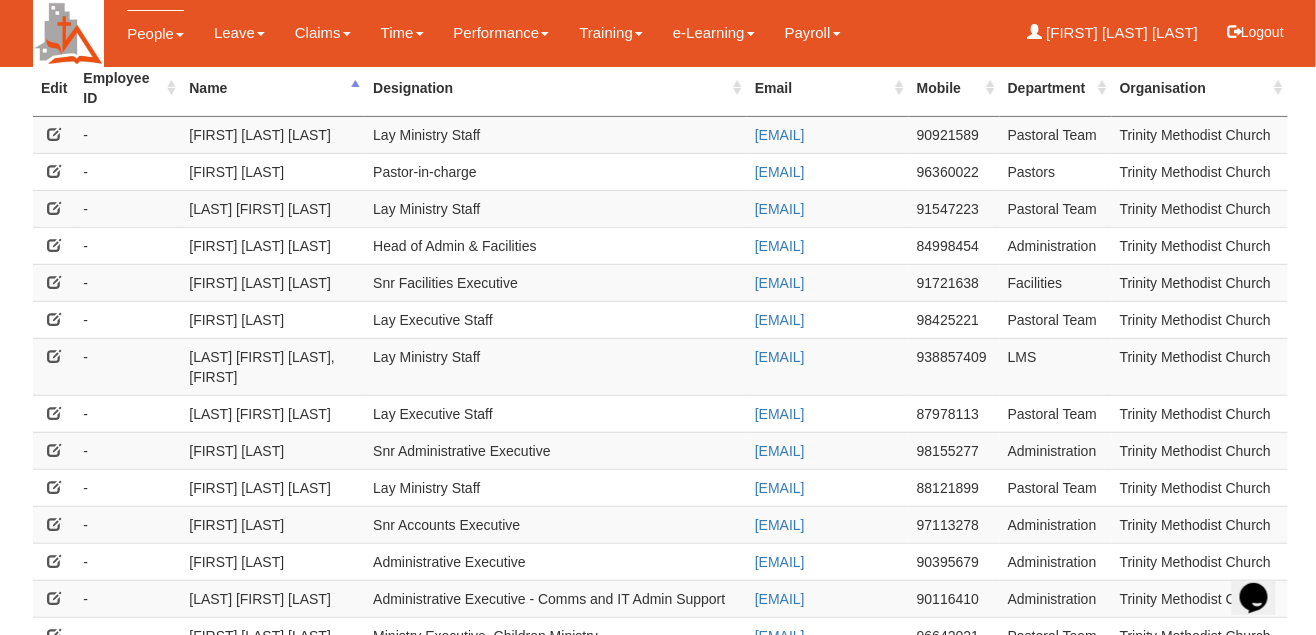 scroll, scrollTop: 0, scrollLeft: 0, axis: both 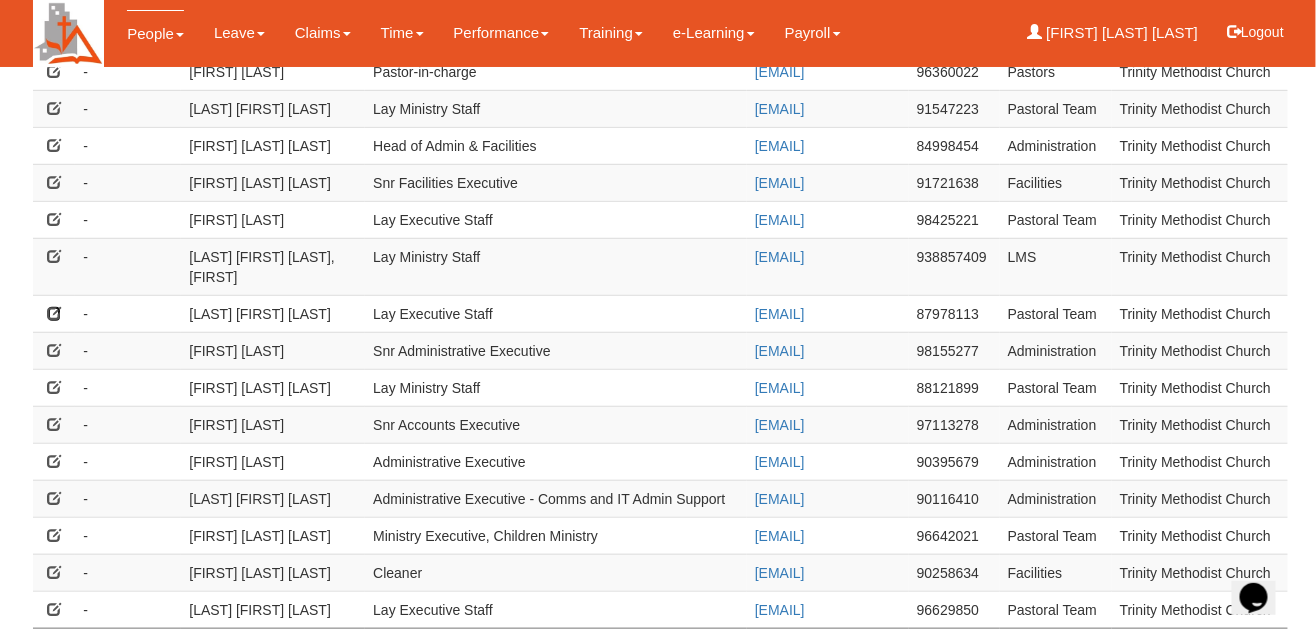 click at bounding box center [54, 313] 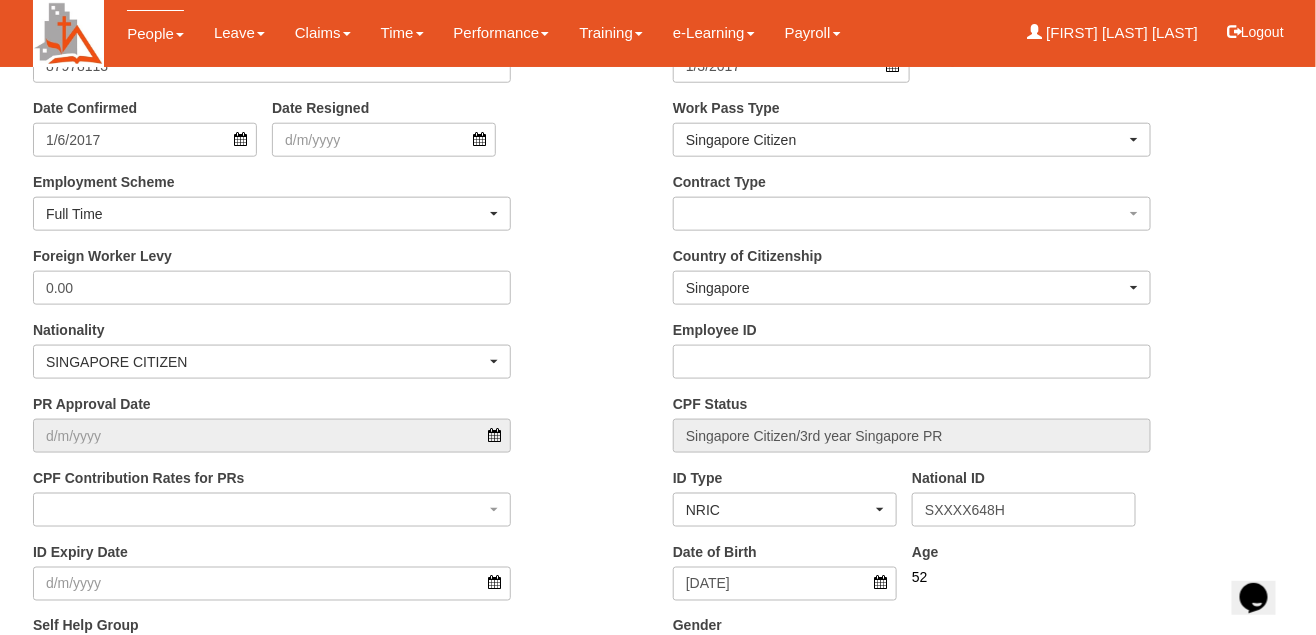 scroll, scrollTop: 0, scrollLeft: 0, axis: both 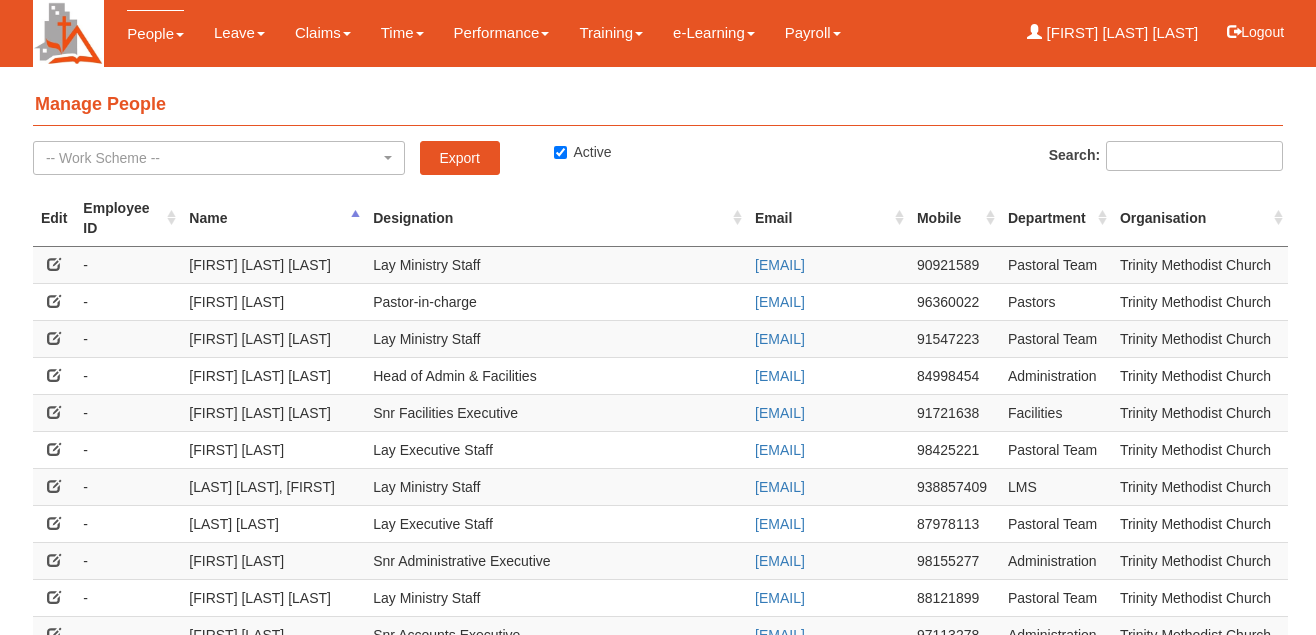 select on "50" 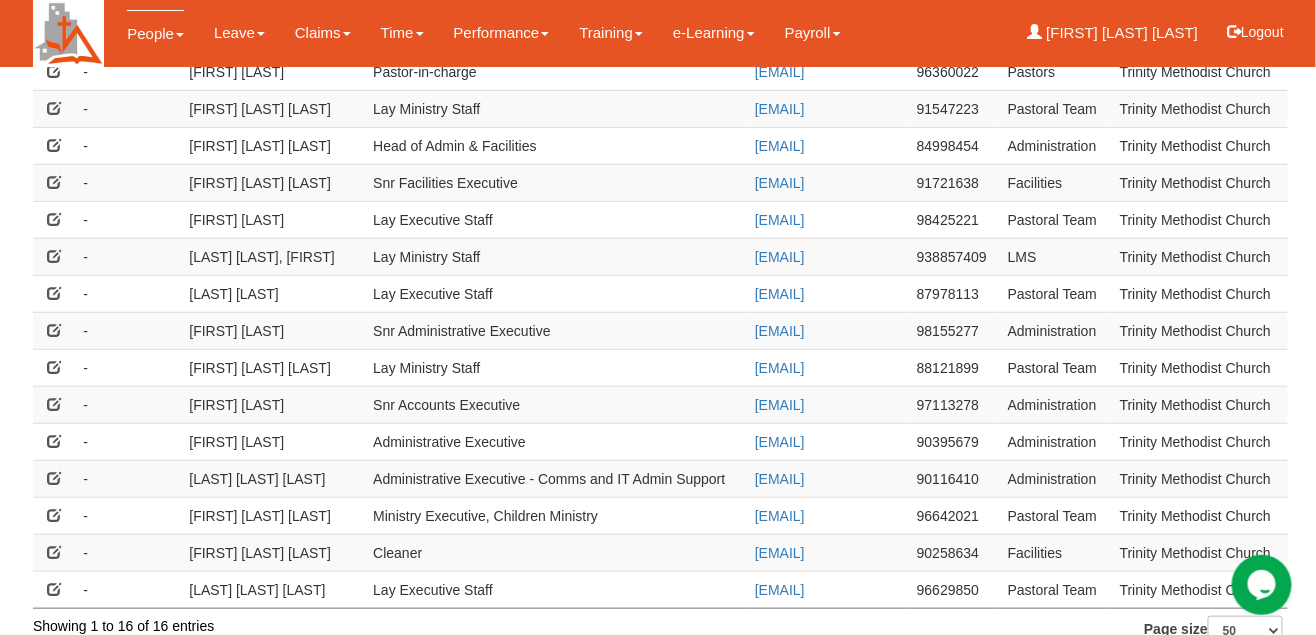 scroll, scrollTop: 0, scrollLeft: 0, axis: both 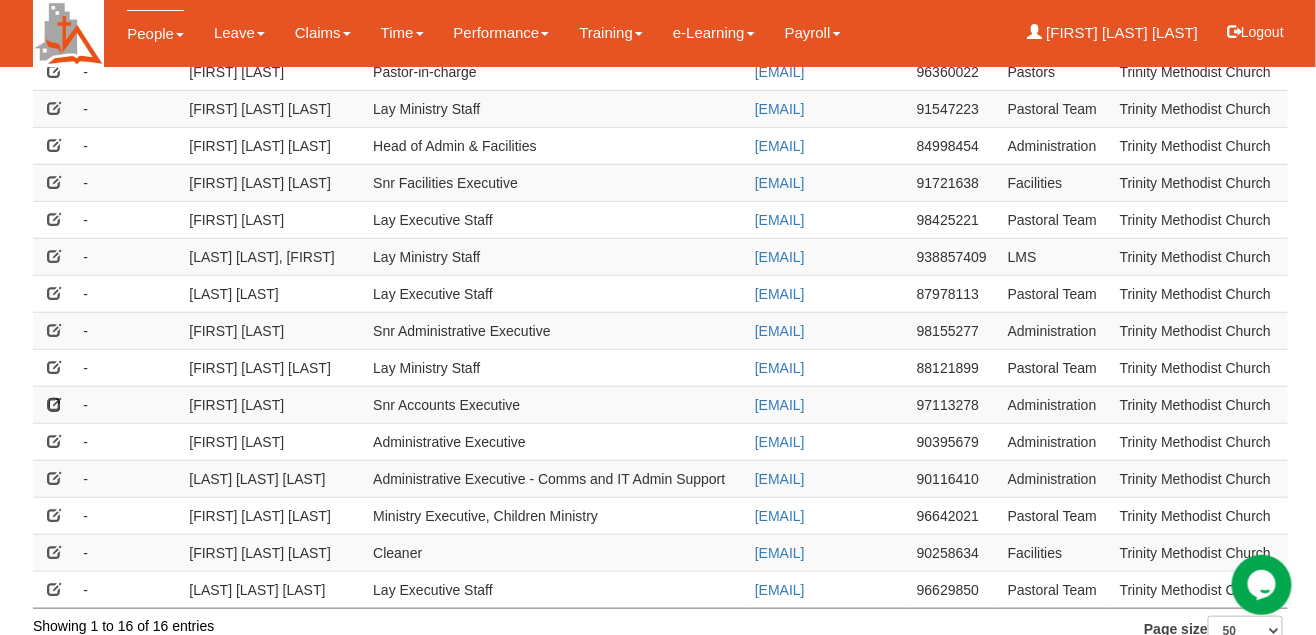 click at bounding box center (54, 404) 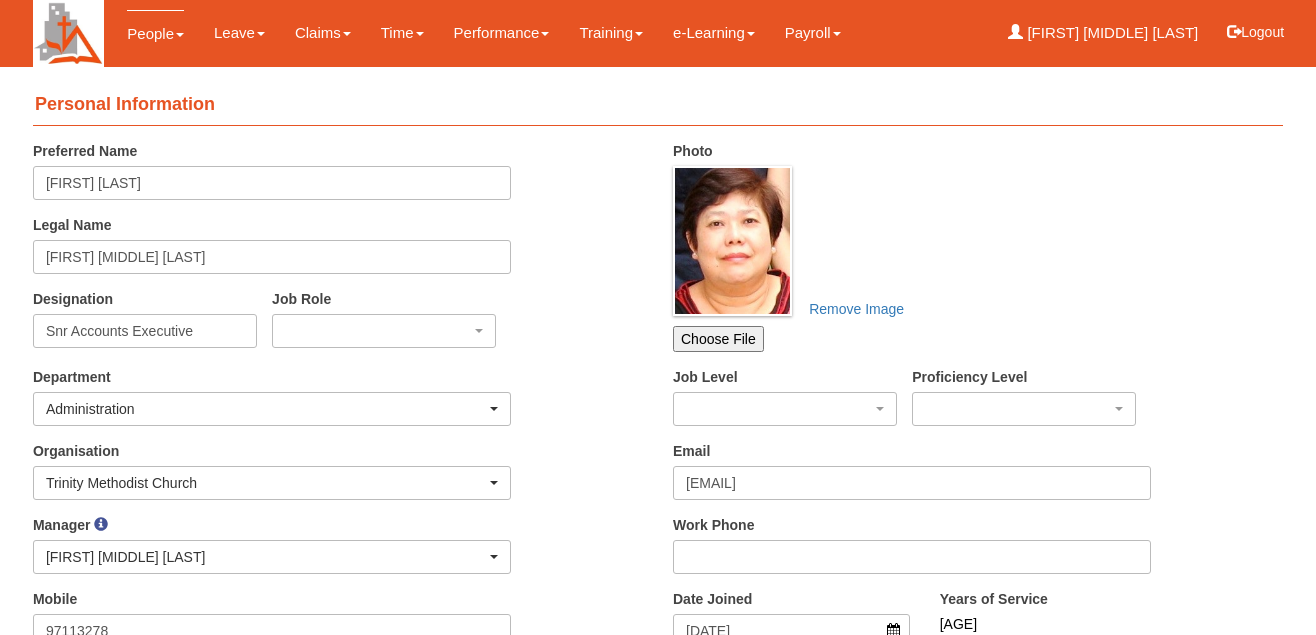 scroll, scrollTop: 0, scrollLeft: 0, axis: both 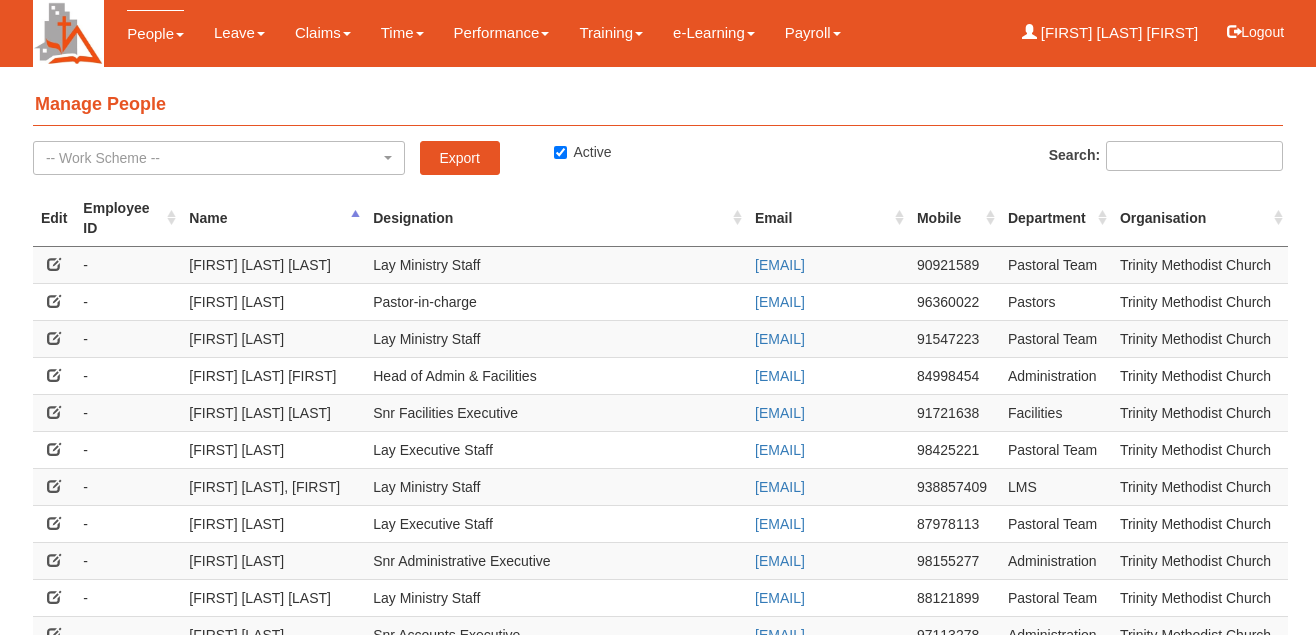 select on "50" 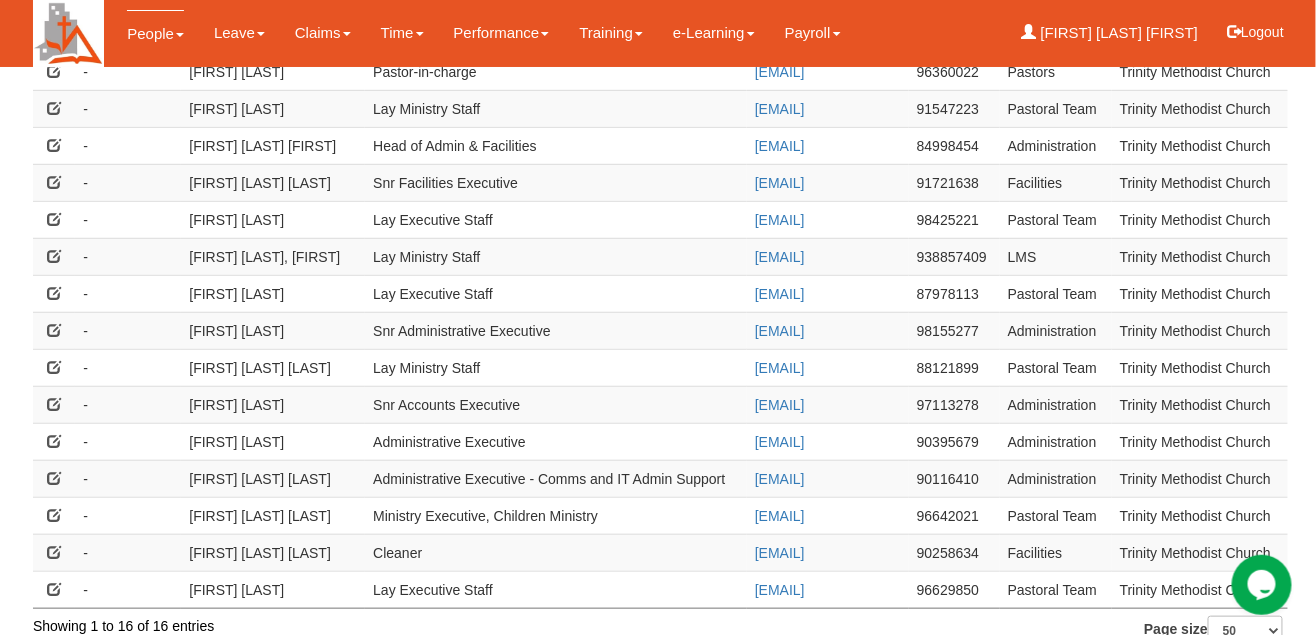scroll, scrollTop: 0, scrollLeft: 0, axis: both 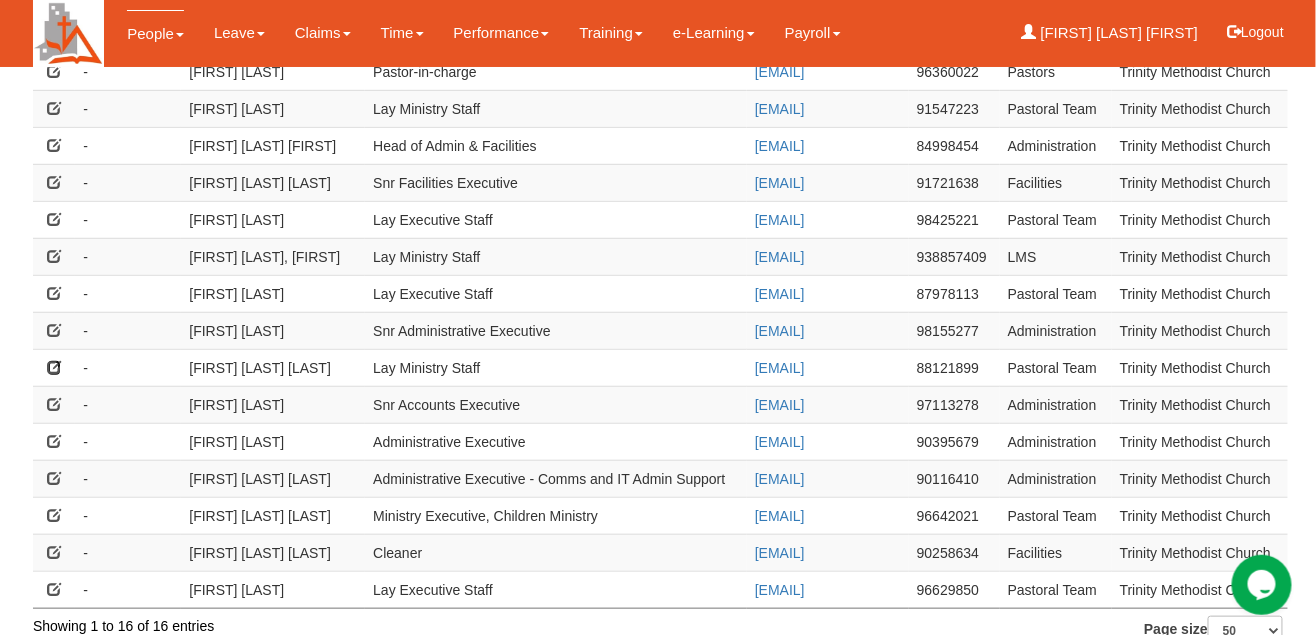 click at bounding box center (54, 367) 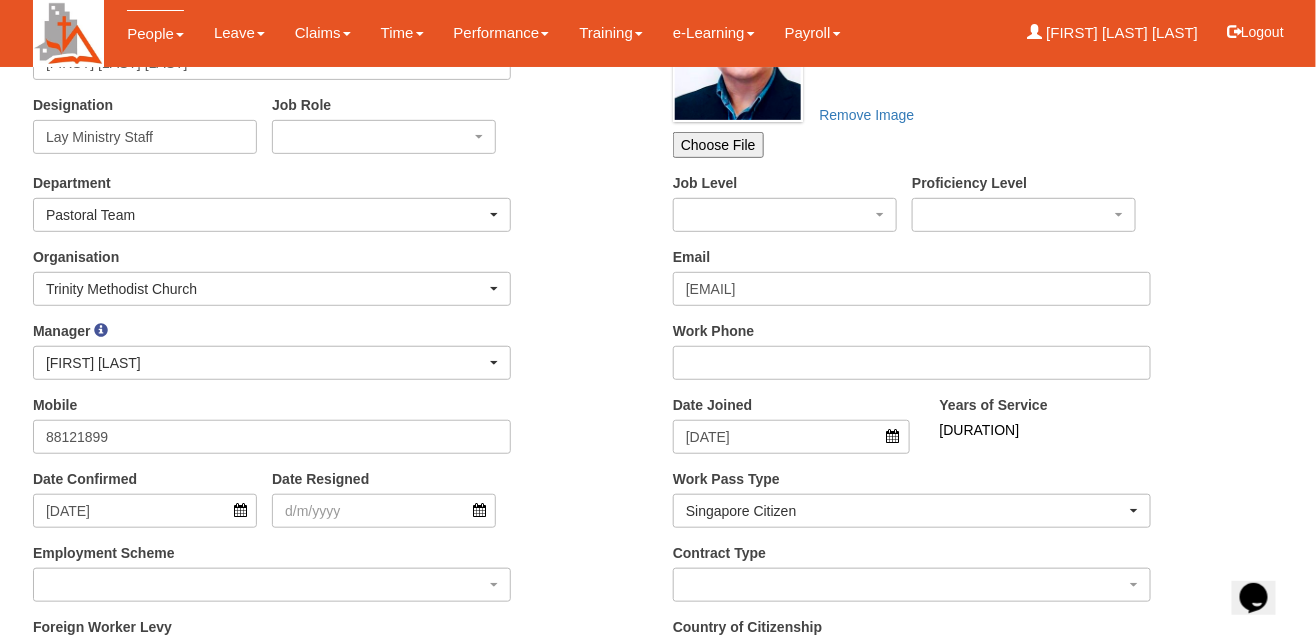 scroll, scrollTop: 395, scrollLeft: 0, axis: vertical 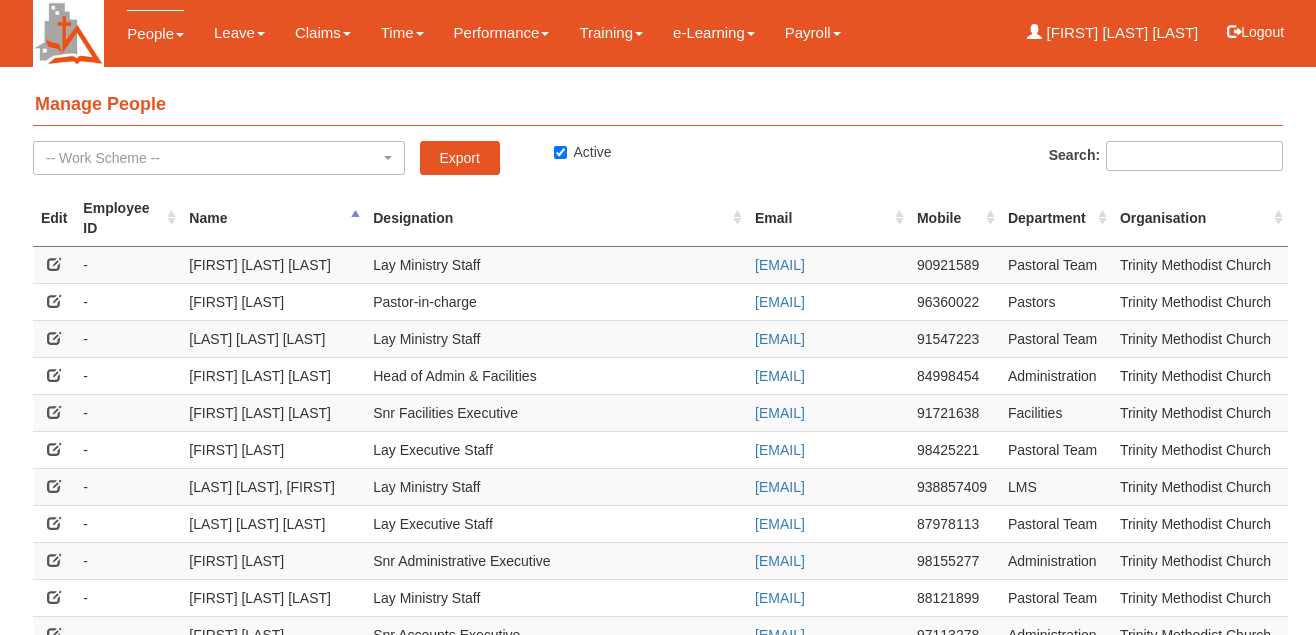 select on "50" 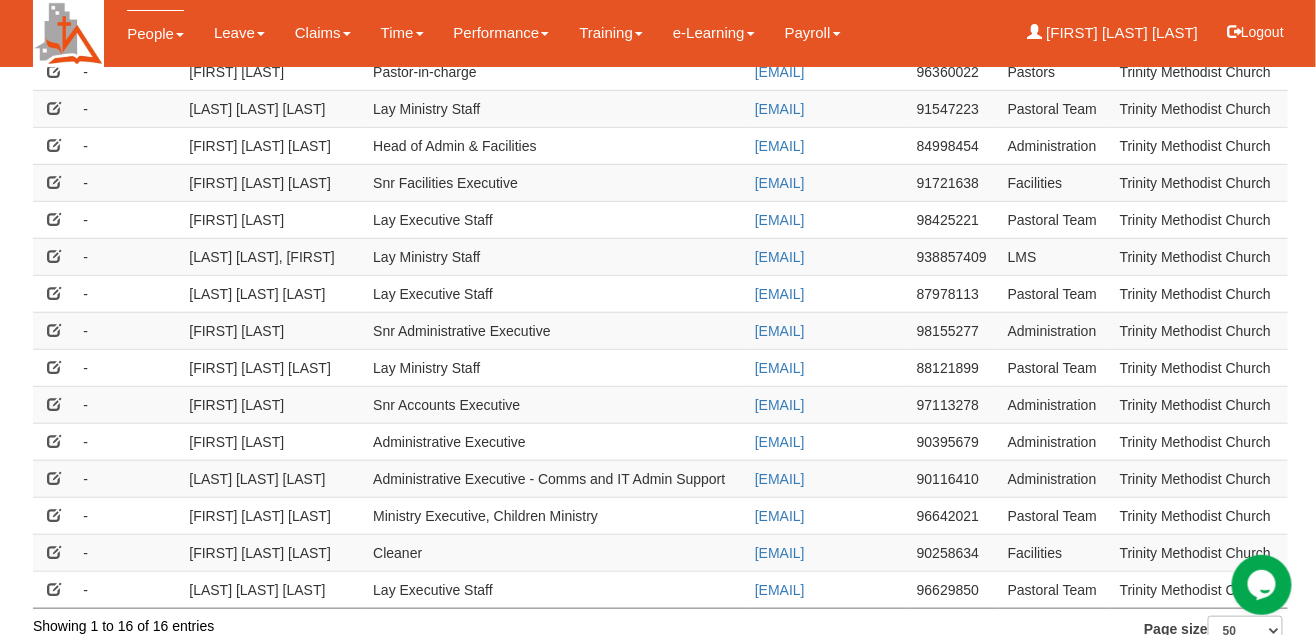 scroll, scrollTop: 0, scrollLeft: 0, axis: both 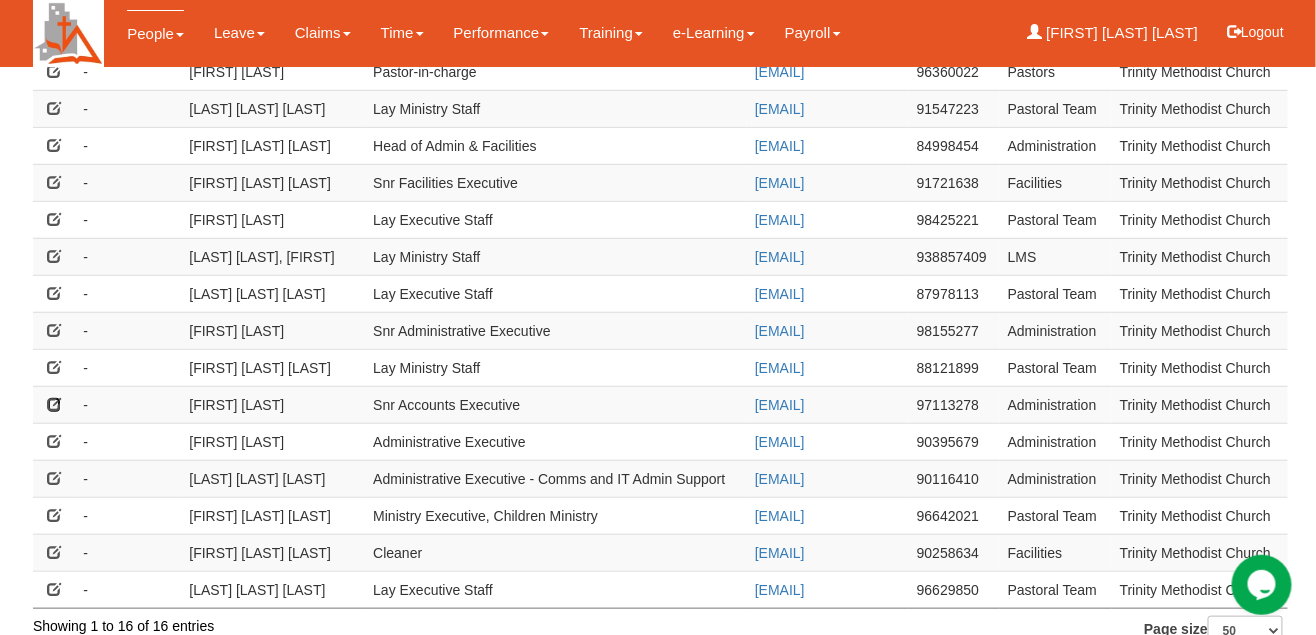 click at bounding box center [54, 404] 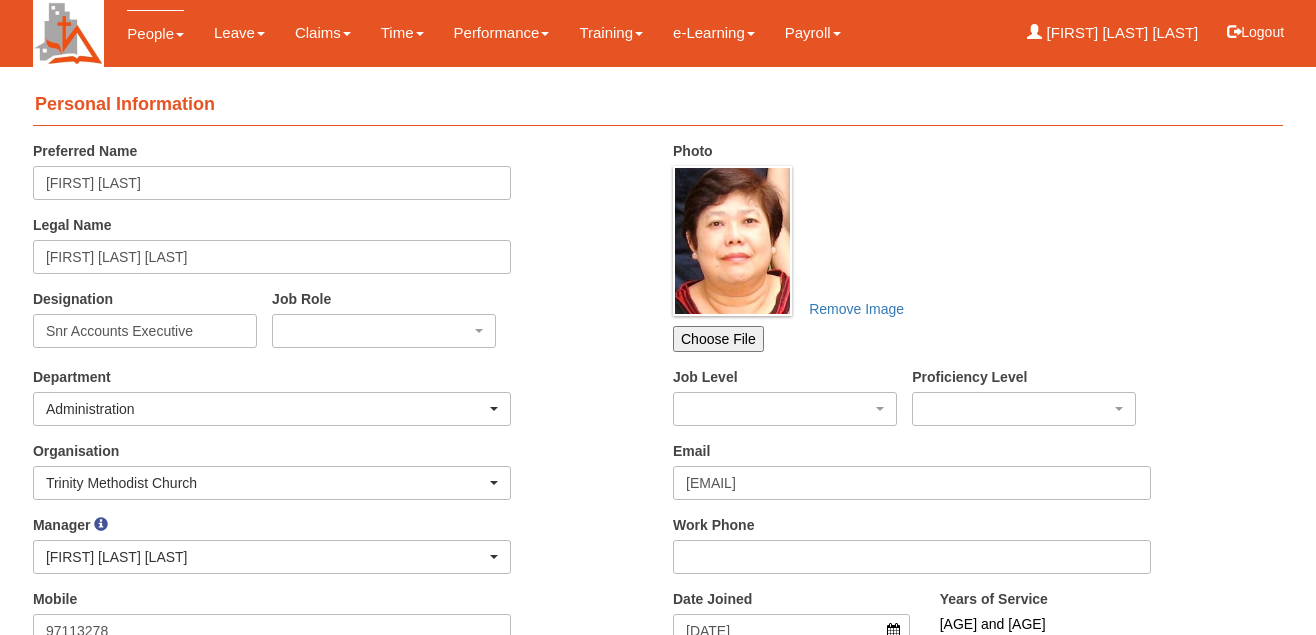 scroll, scrollTop: 0, scrollLeft: 0, axis: both 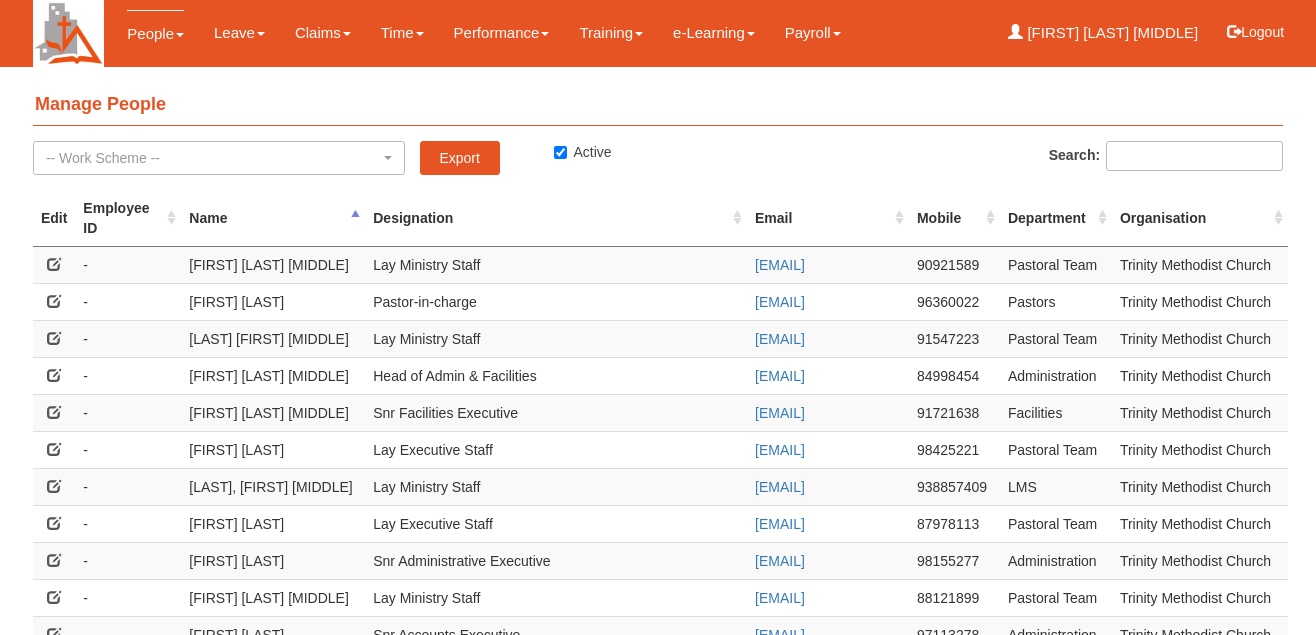 select on "50" 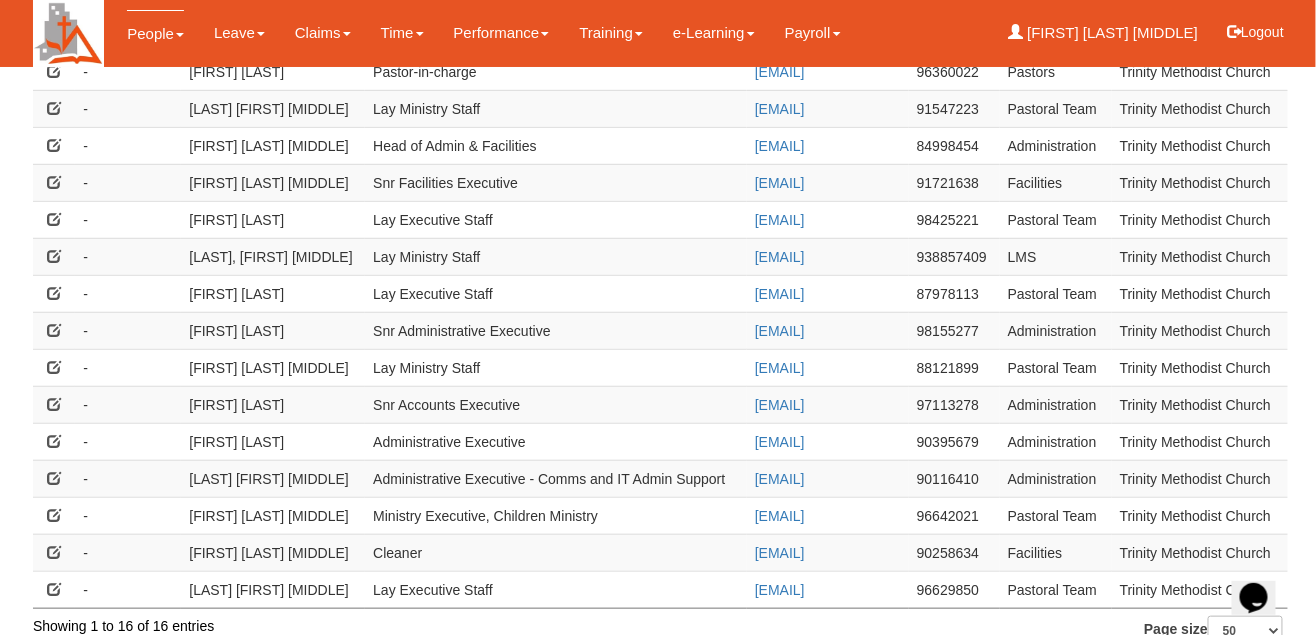 scroll, scrollTop: 0, scrollLeft: 0, axis: both 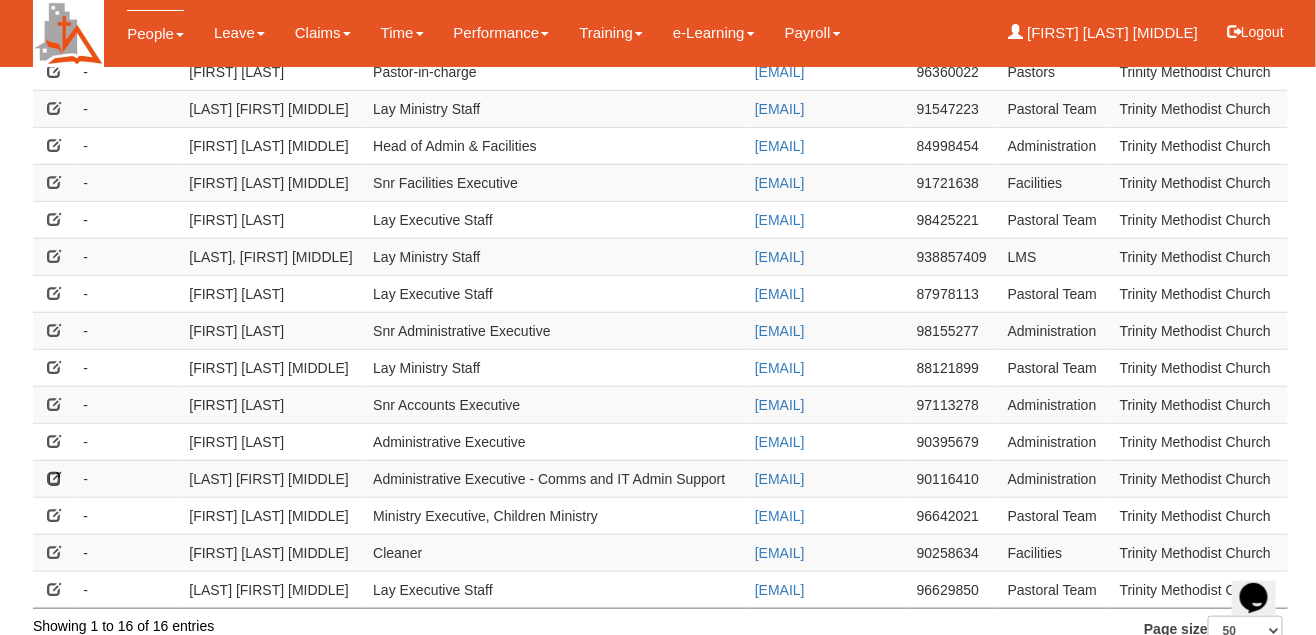 click at bounding box center (54, 478) 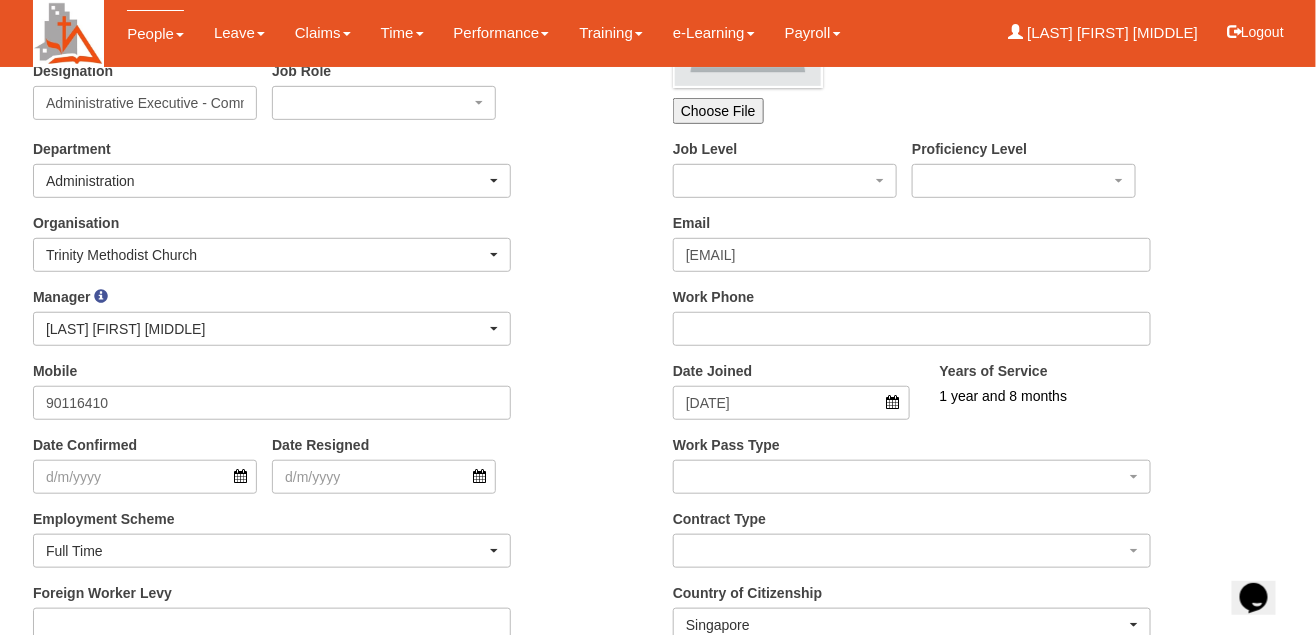 scroll, scrollTop: 367, scrollLeft: 0, axis: vertical 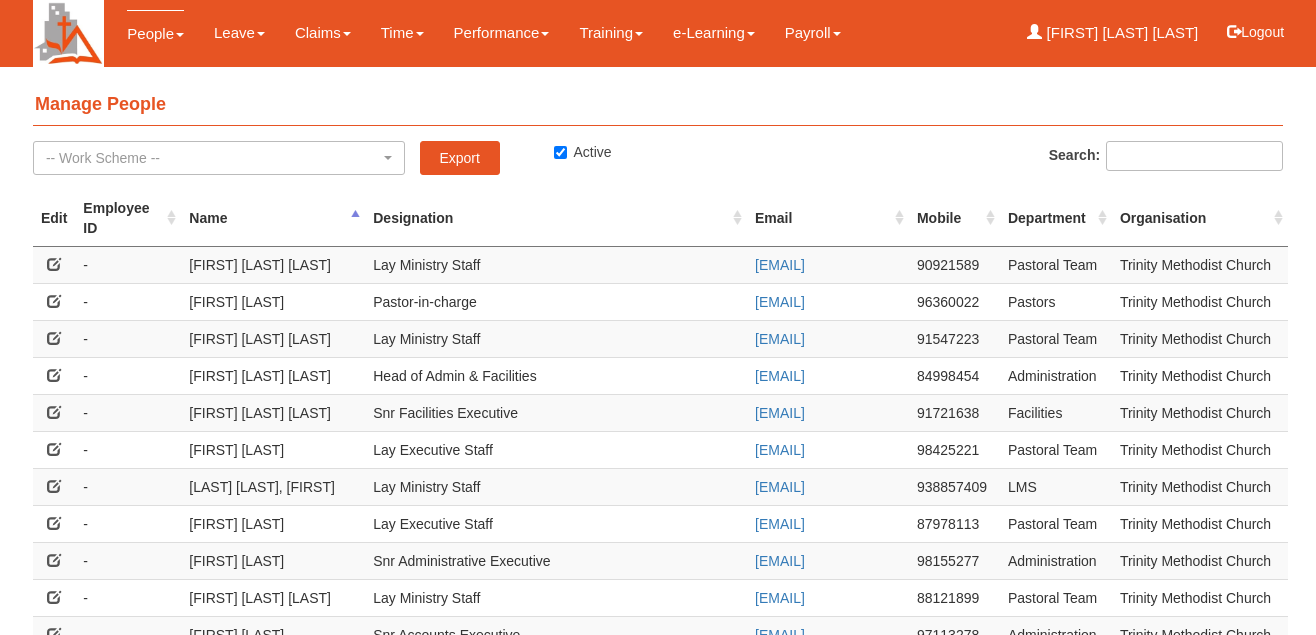 select on "50" 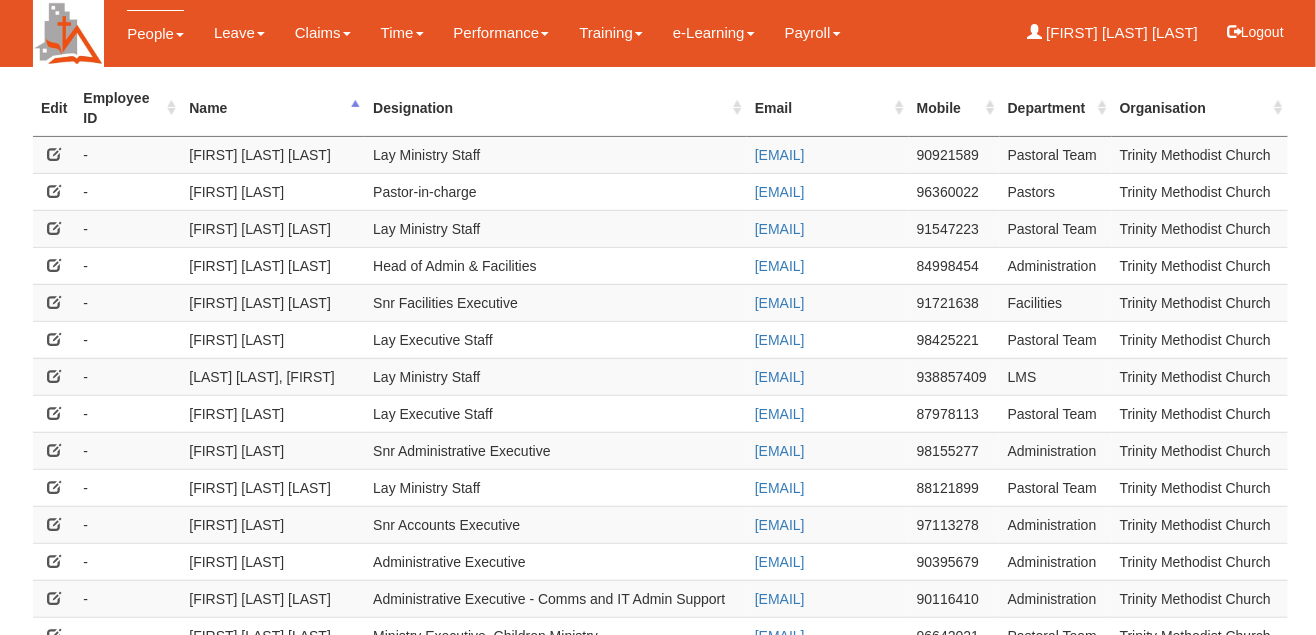 scroll, scrollTop: 0, scrollLeft: 0, axis: both 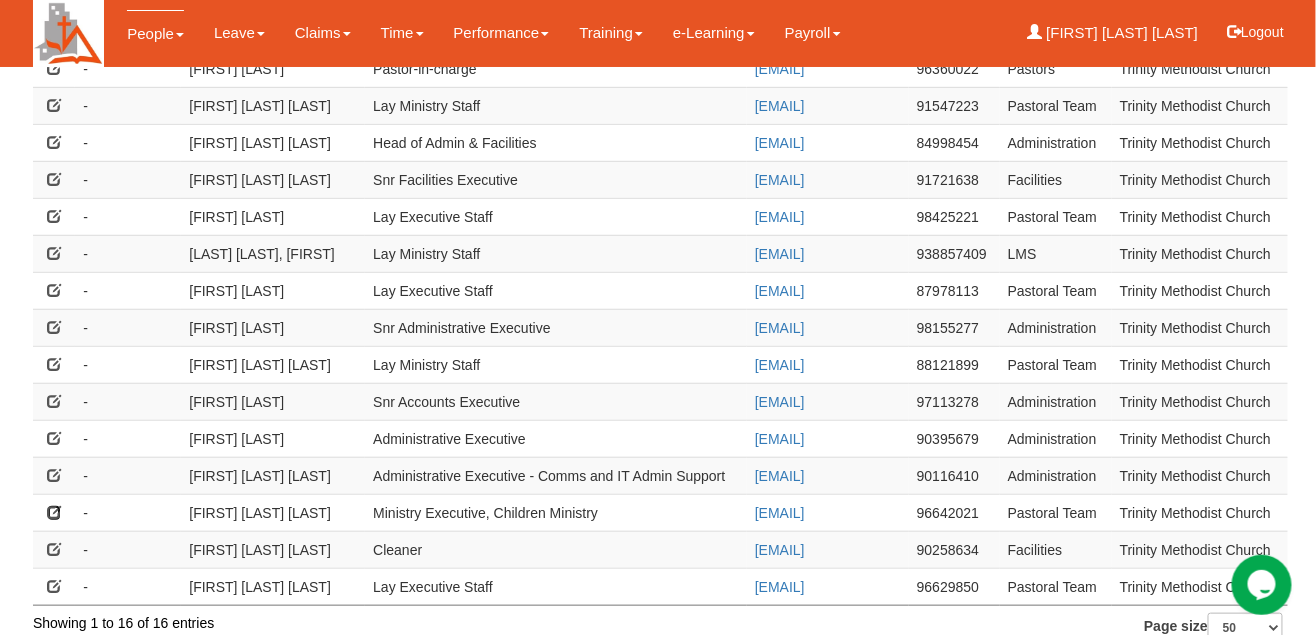 click at bounding box center (54, 512) 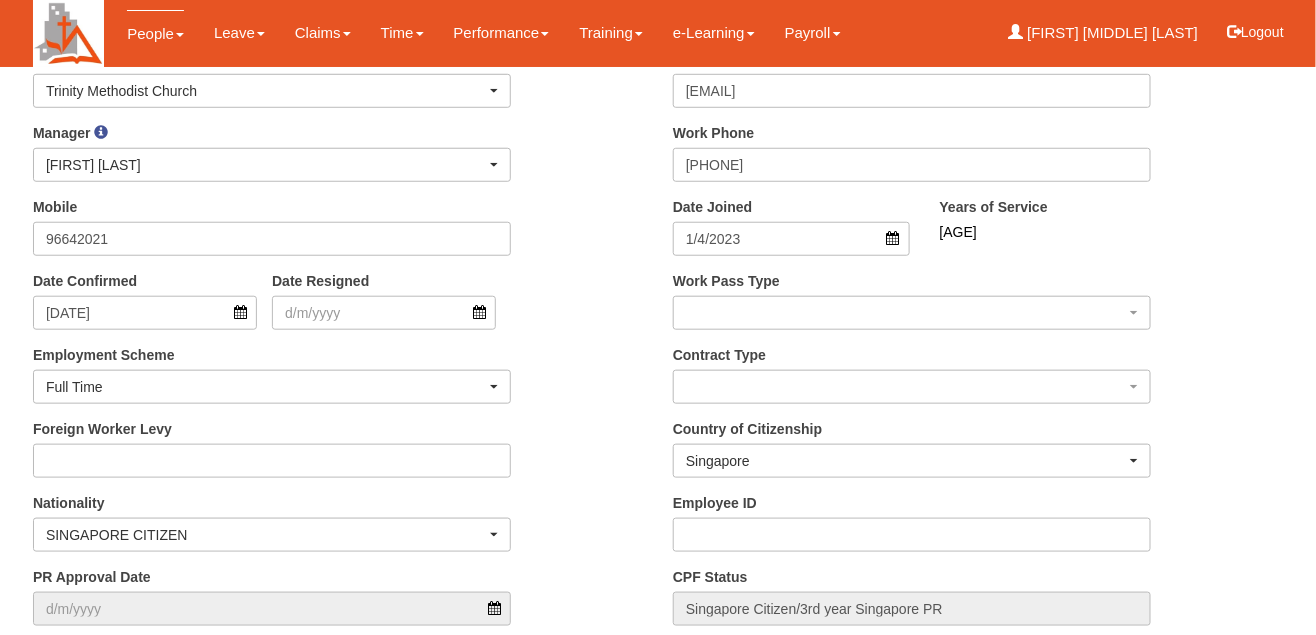 scroll, scrollTop: 587, scrollLeft: 0, axis: vertical 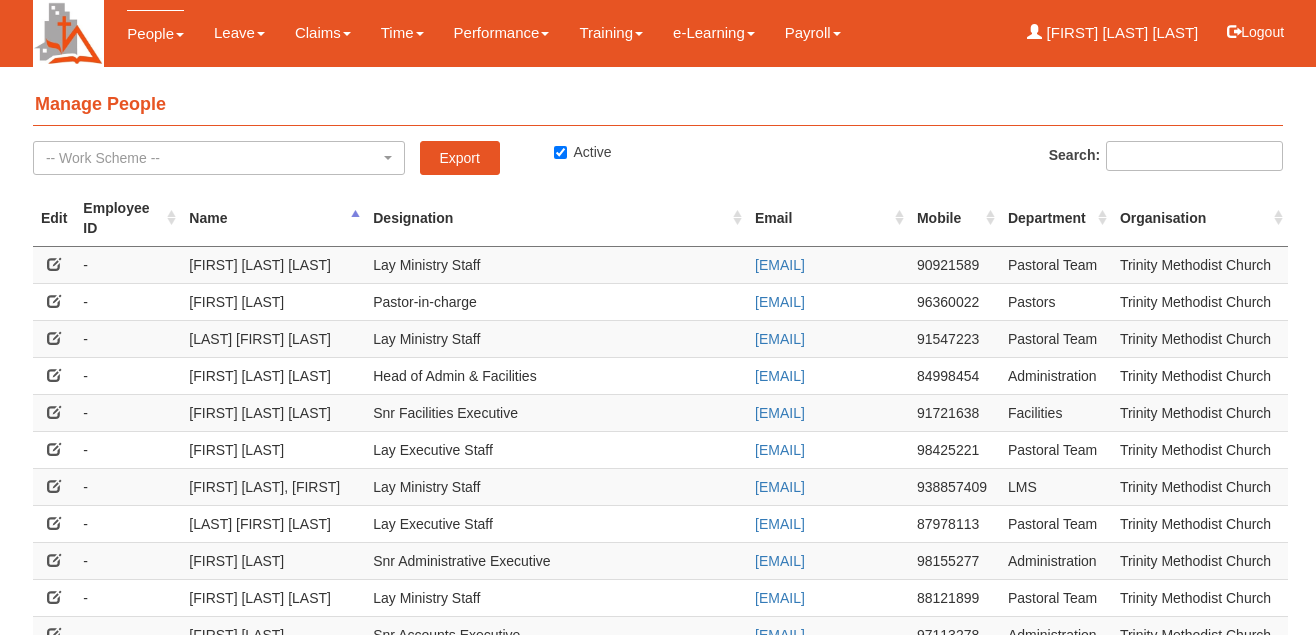 select on "50" 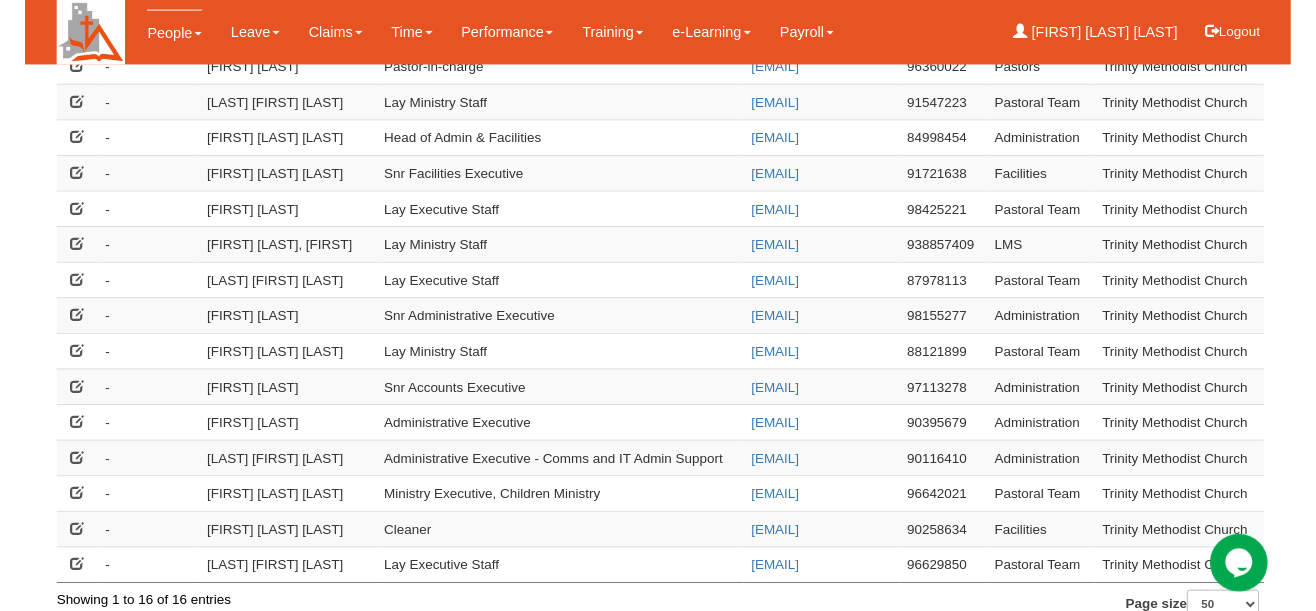 scroll, scrollTop: 0, scrollLeft: 0, axis: both 